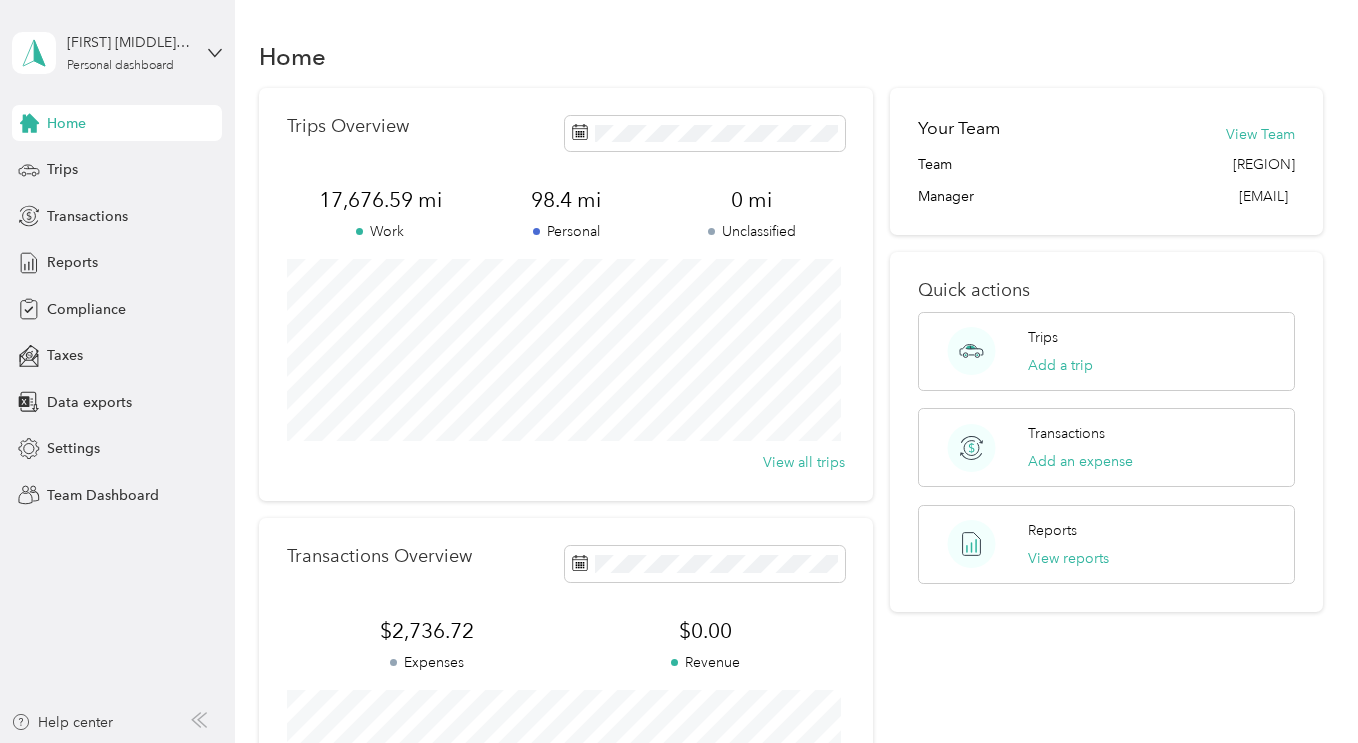 scroll, scrollTop: 0, scrollLeft: 0, axis: both 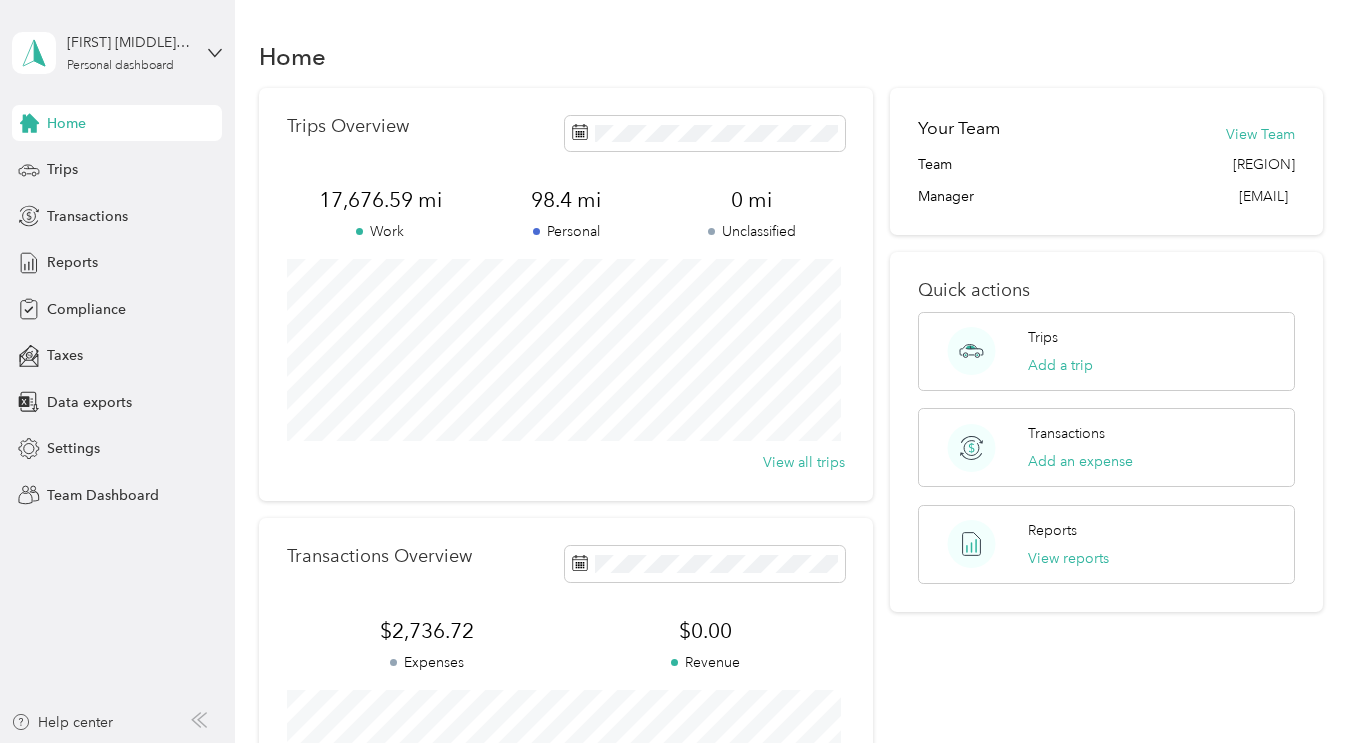 click on "[FIRST] [MIDDLE] [LAST]" at bounding box center [129, 42] 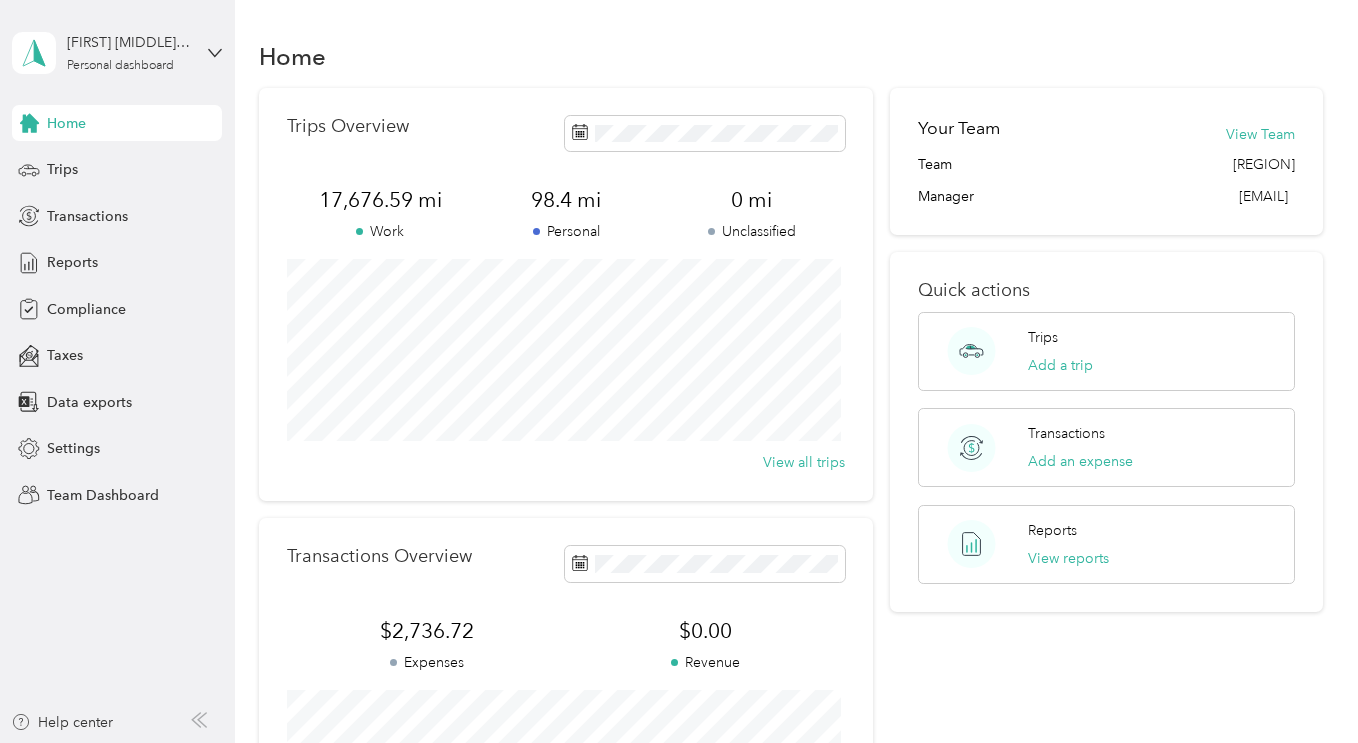 click on "Team dashboard" at bounding box center (83, 164) 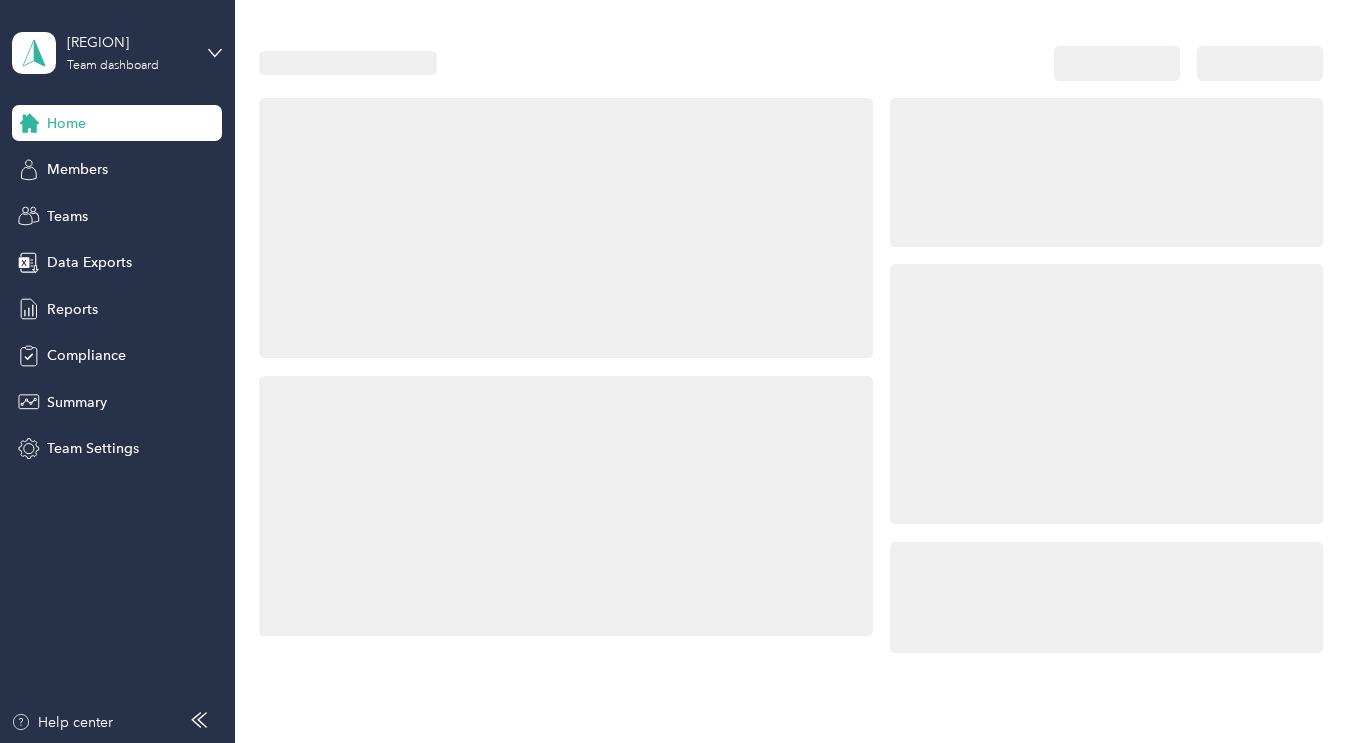 click on "Members" at bounding box center [77, 169] 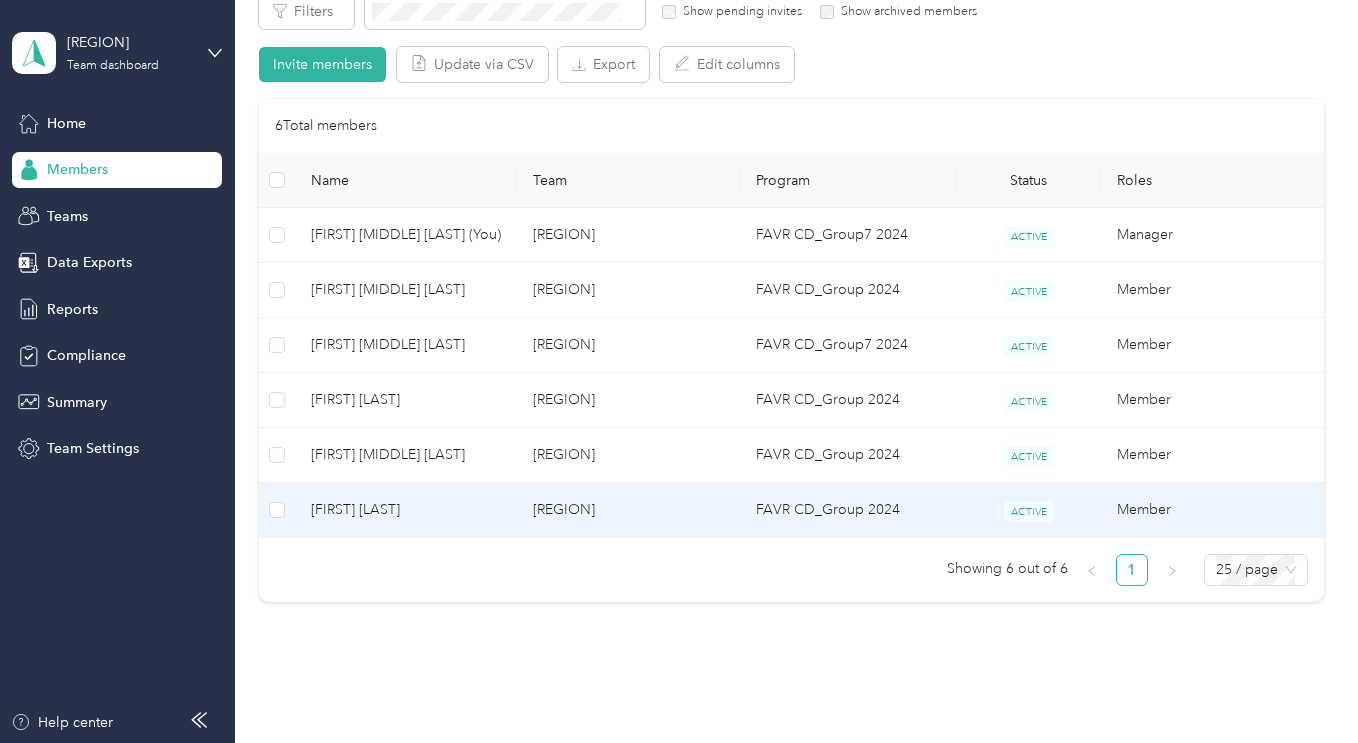 scroll, scrollTop: 400, scrollLeft: 0, axis: vertical 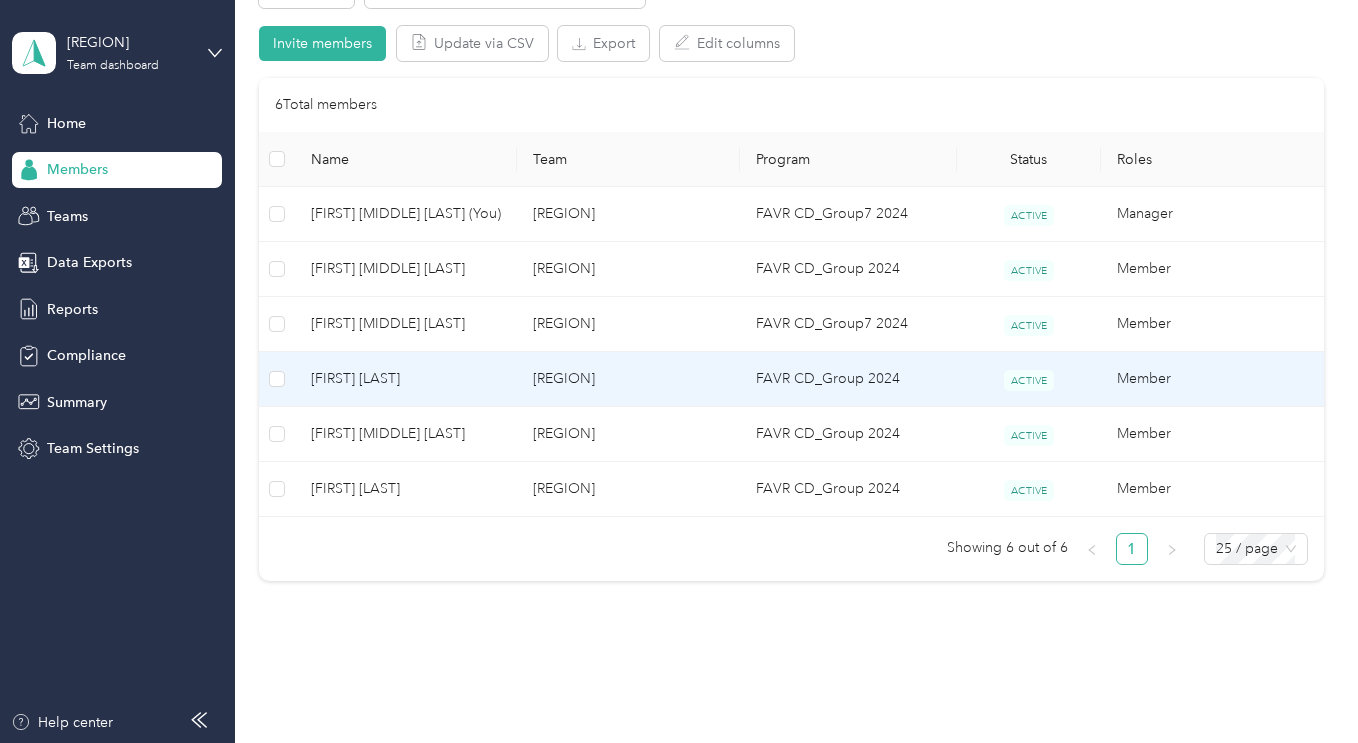 click on "[FIRST] [LAST]" at bounding box center [406, 379] 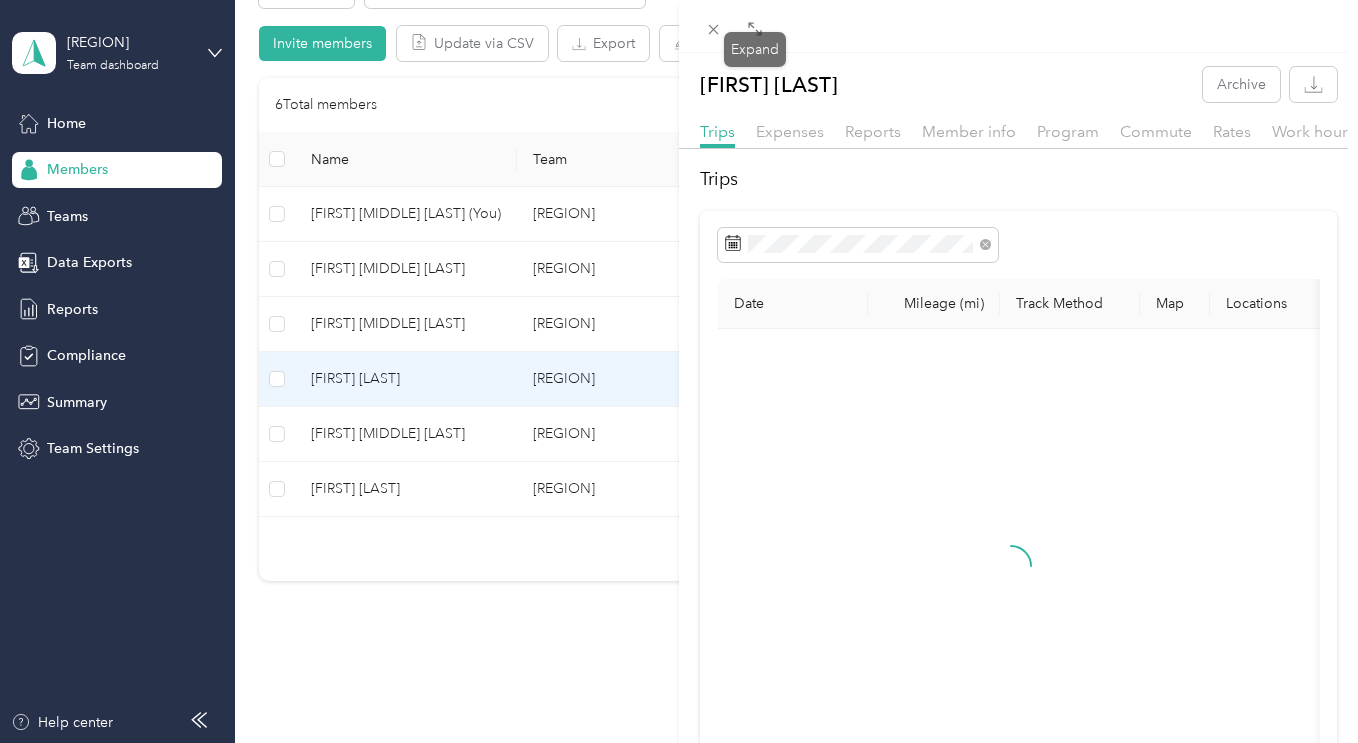 click 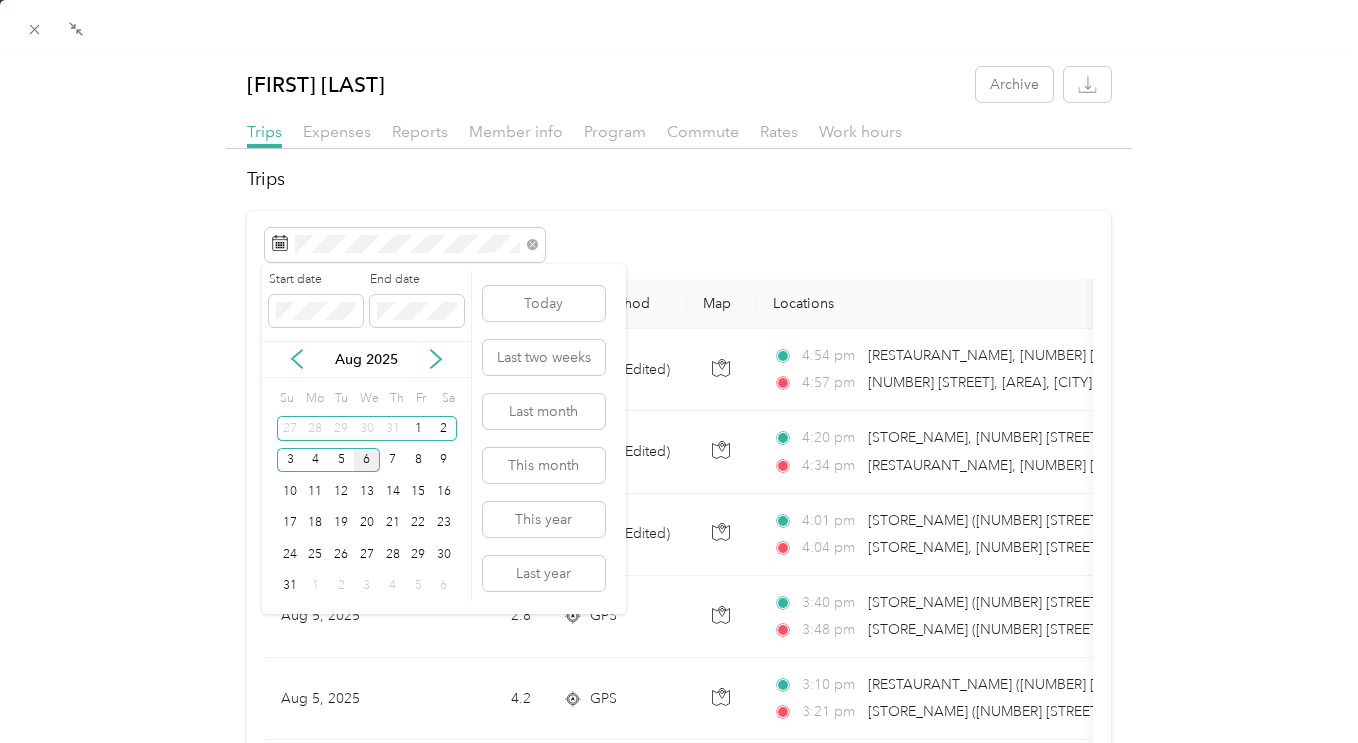 click on "5" at bounding box center [341, 460] 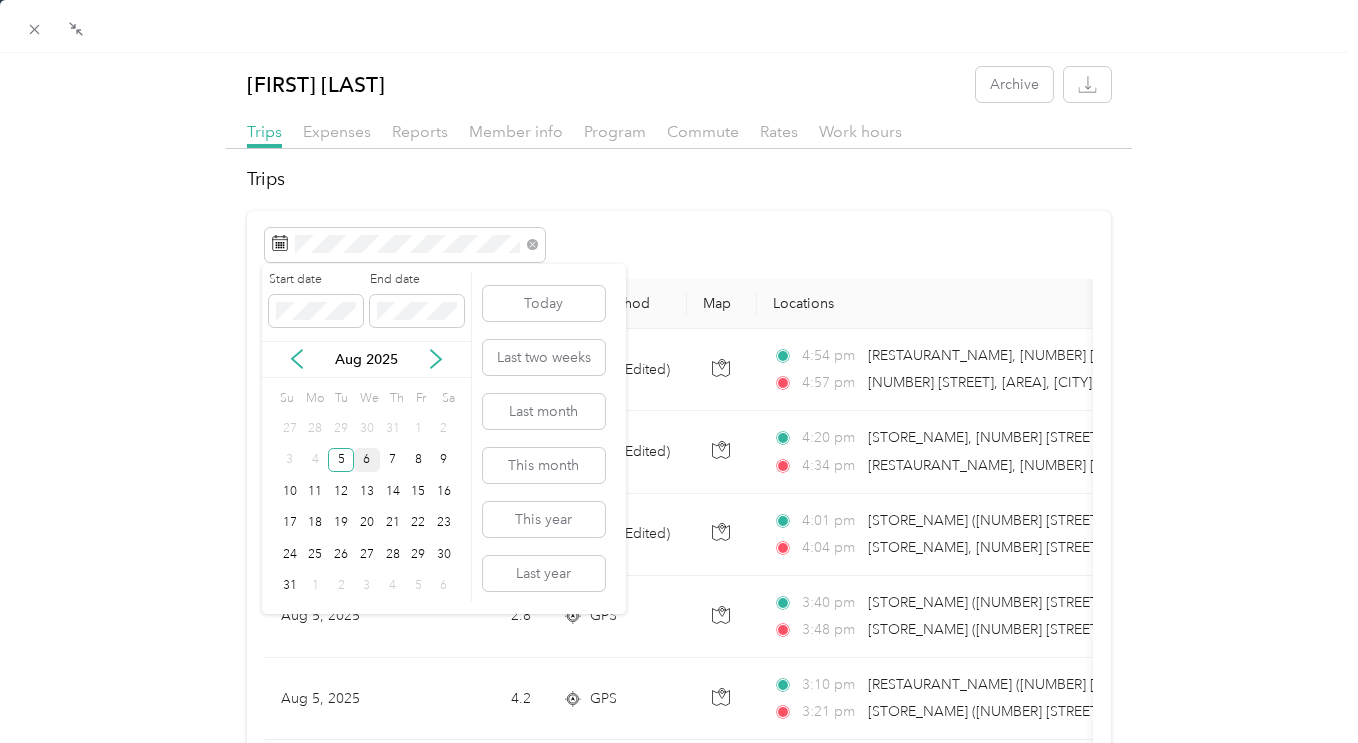 click on "5" at bounding box center [341, 460] 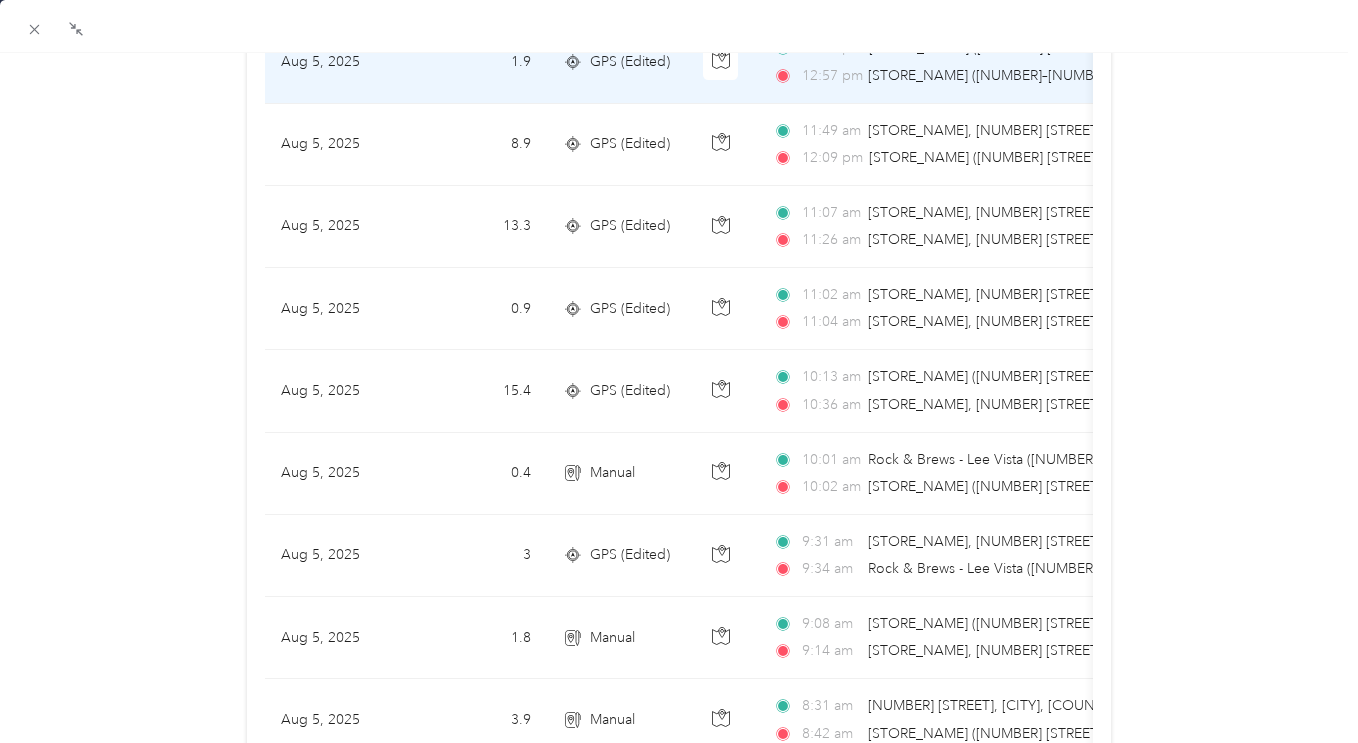 scroll, scrollTop: 1243, scrollLeft: 0, axis: vertical 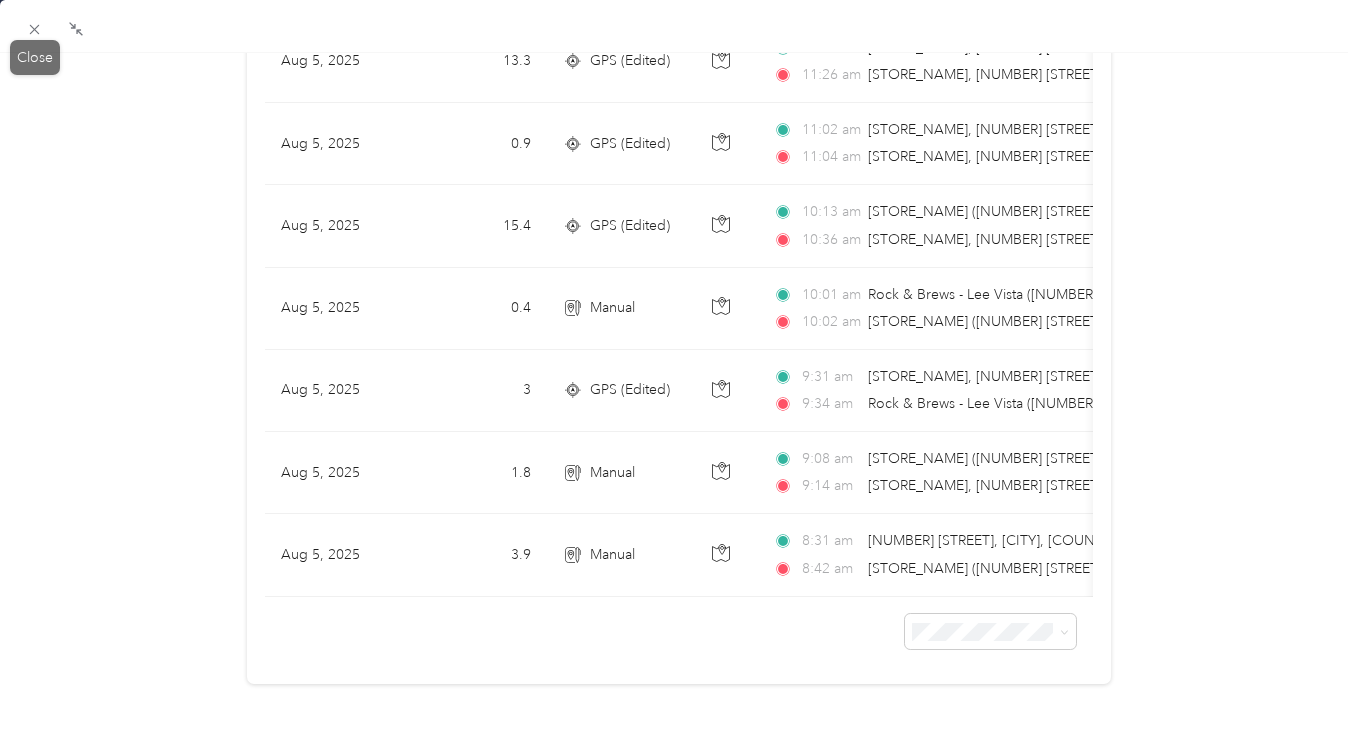 click 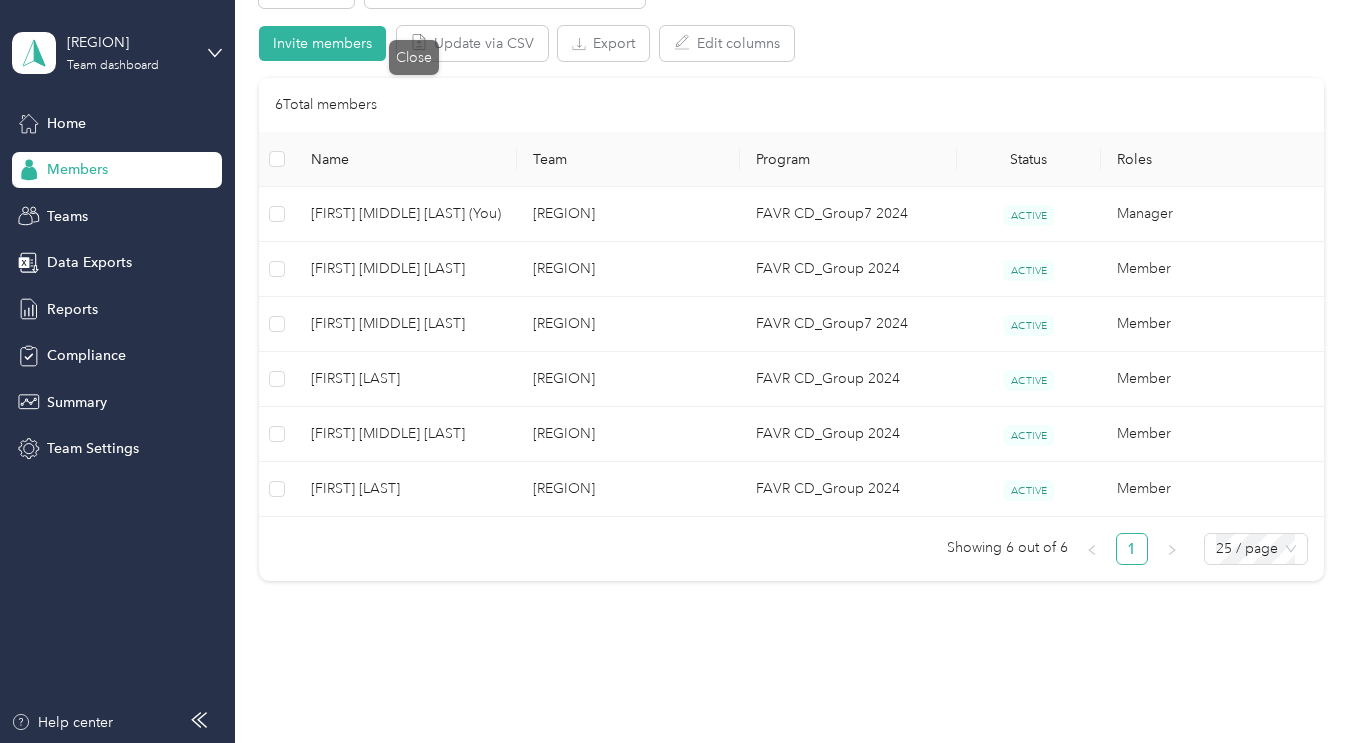 scroll, scrollTop: 271, scrollLeft: 0, axis: vertical 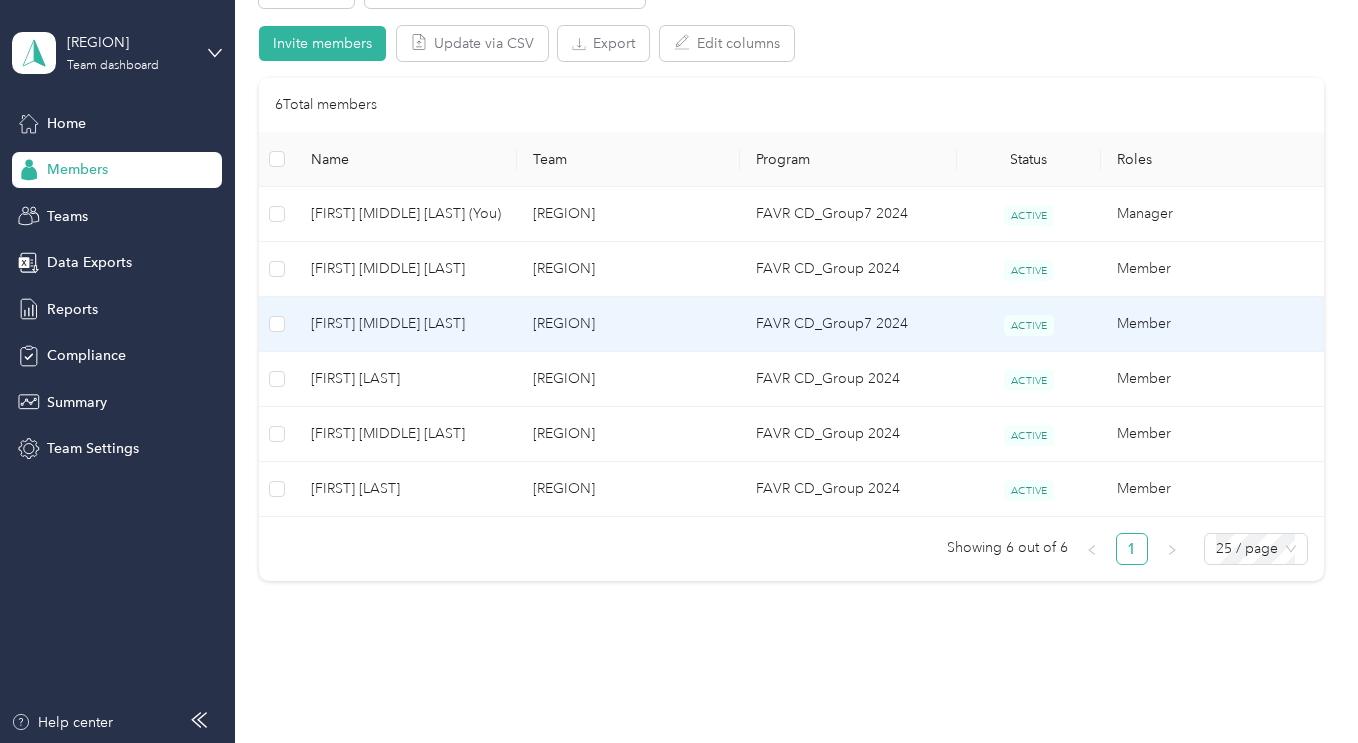 click on "[FIRST] [MIDDLE] [LAST]" at bounding box center (406, 324) 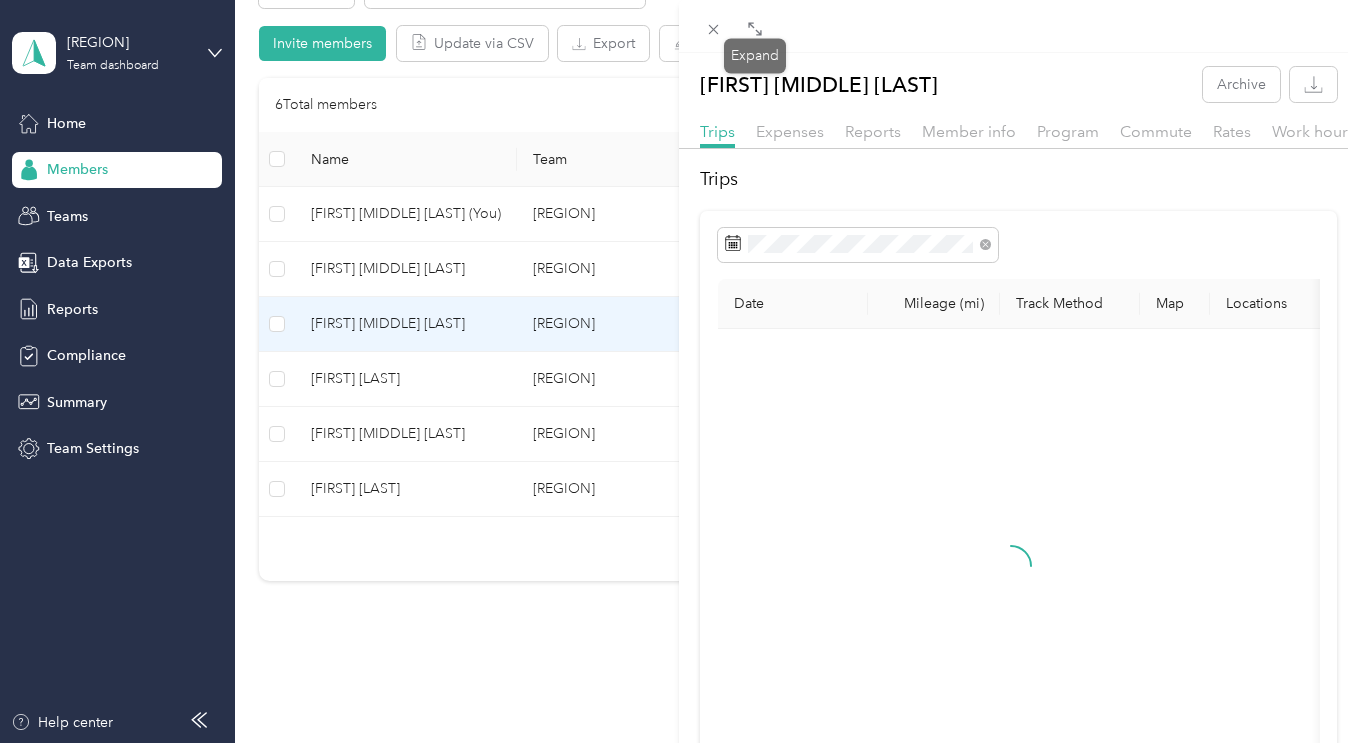 click 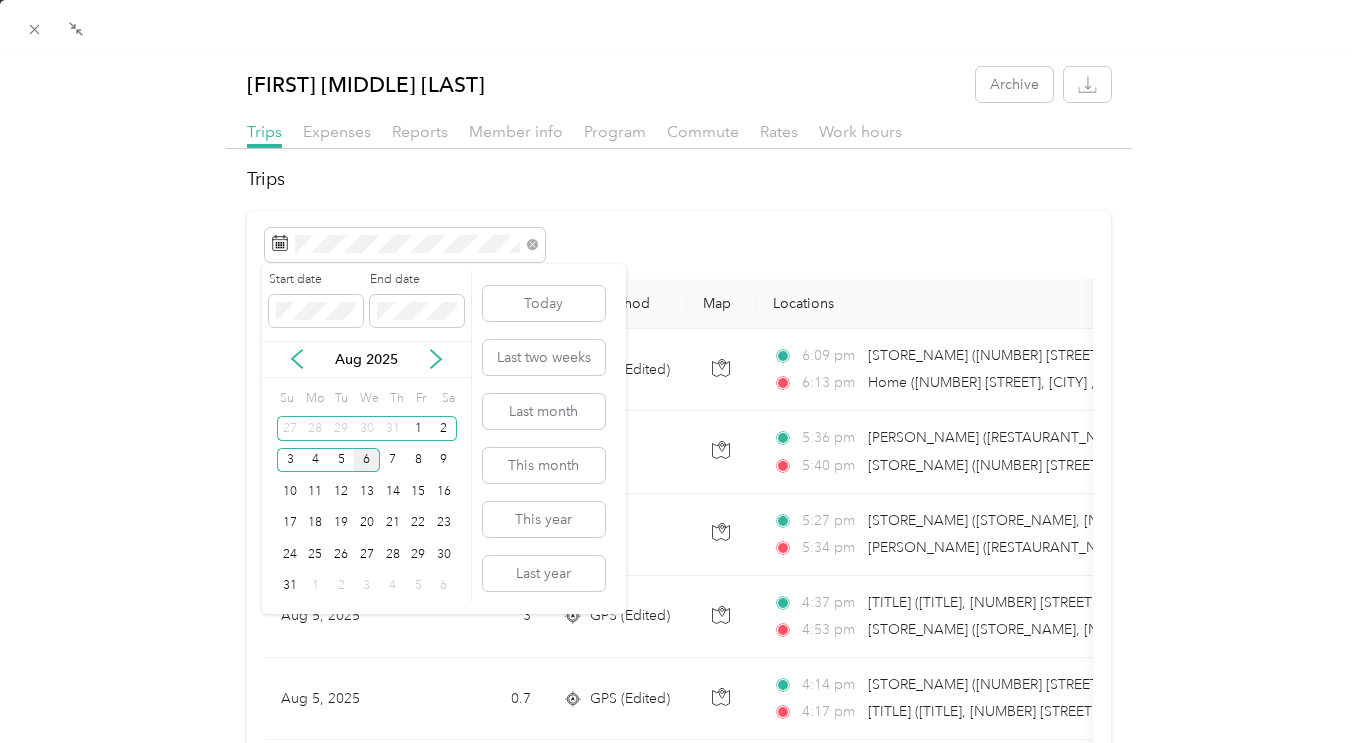 click on "5" at bounding box center (341, 460) 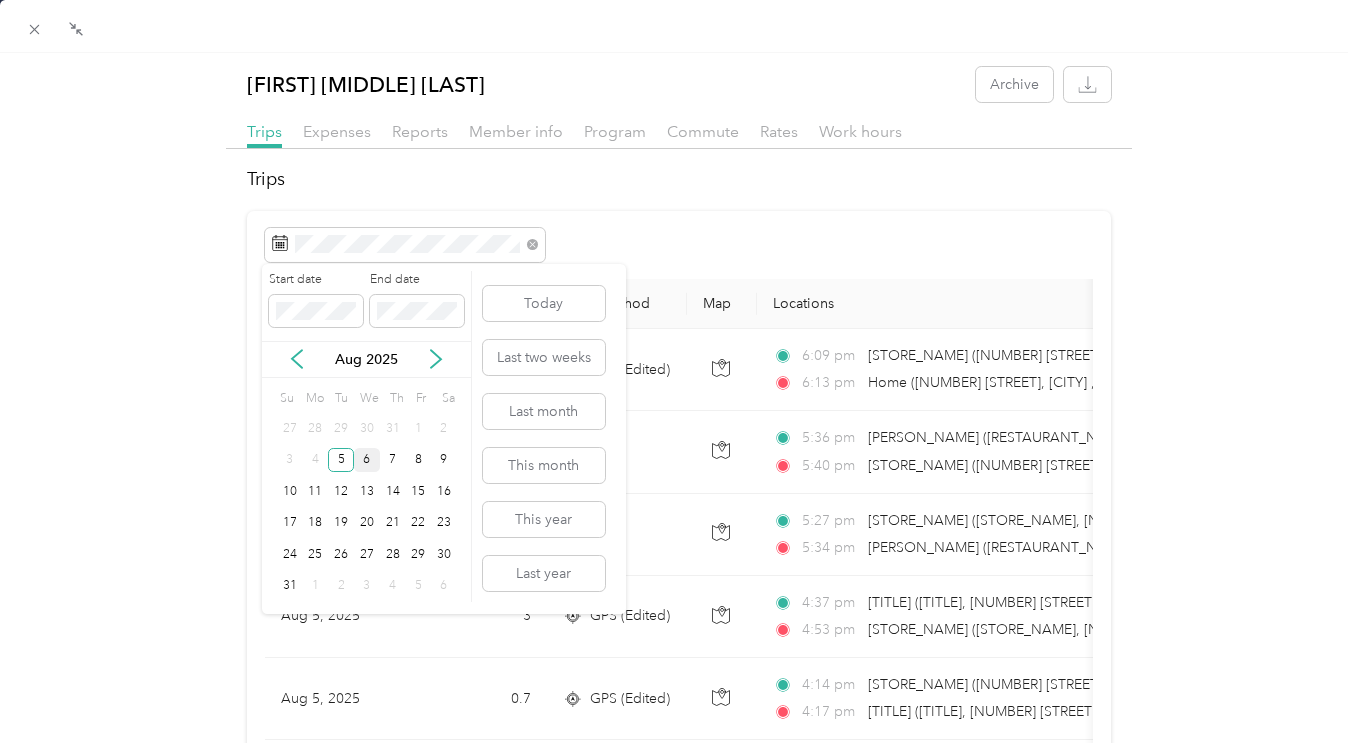 click on "5" at bounding box center (341, 460) 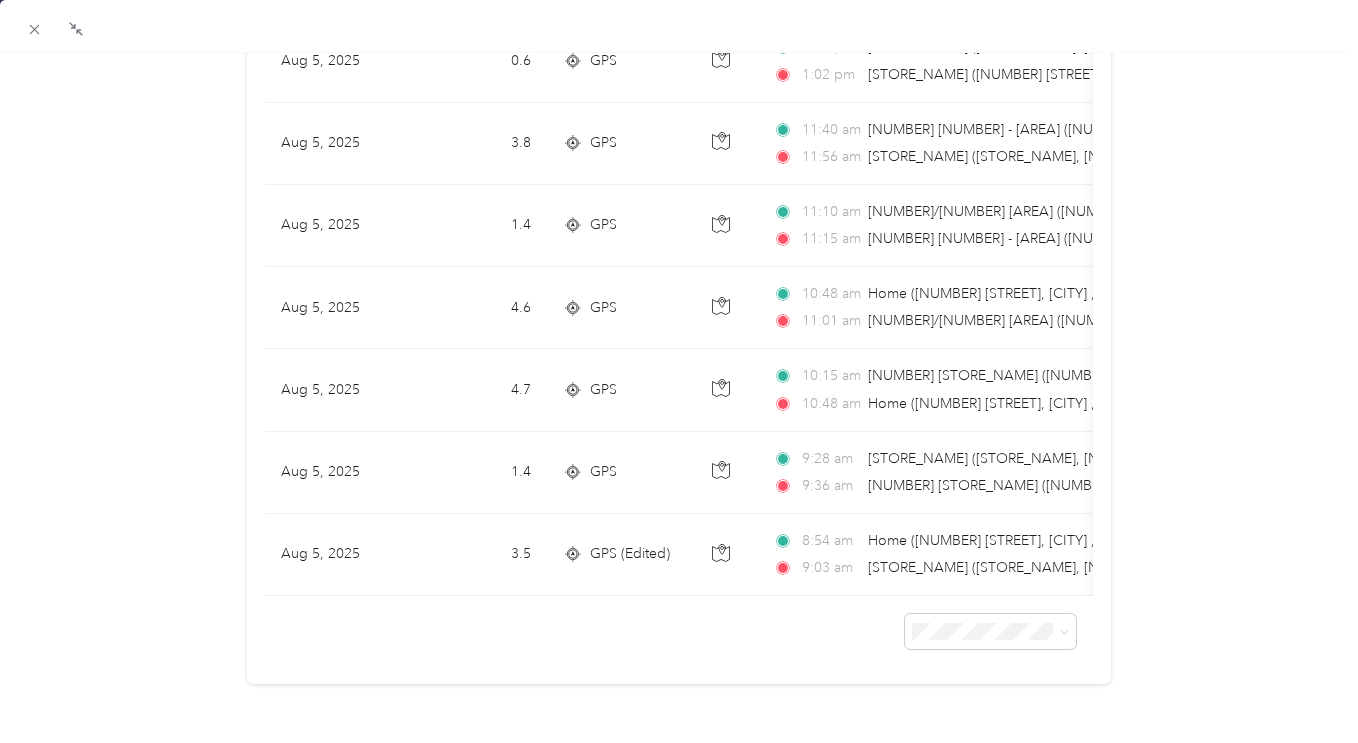 scroll, scrollTop: 1078, scrollLeft: 0, axis: vertical 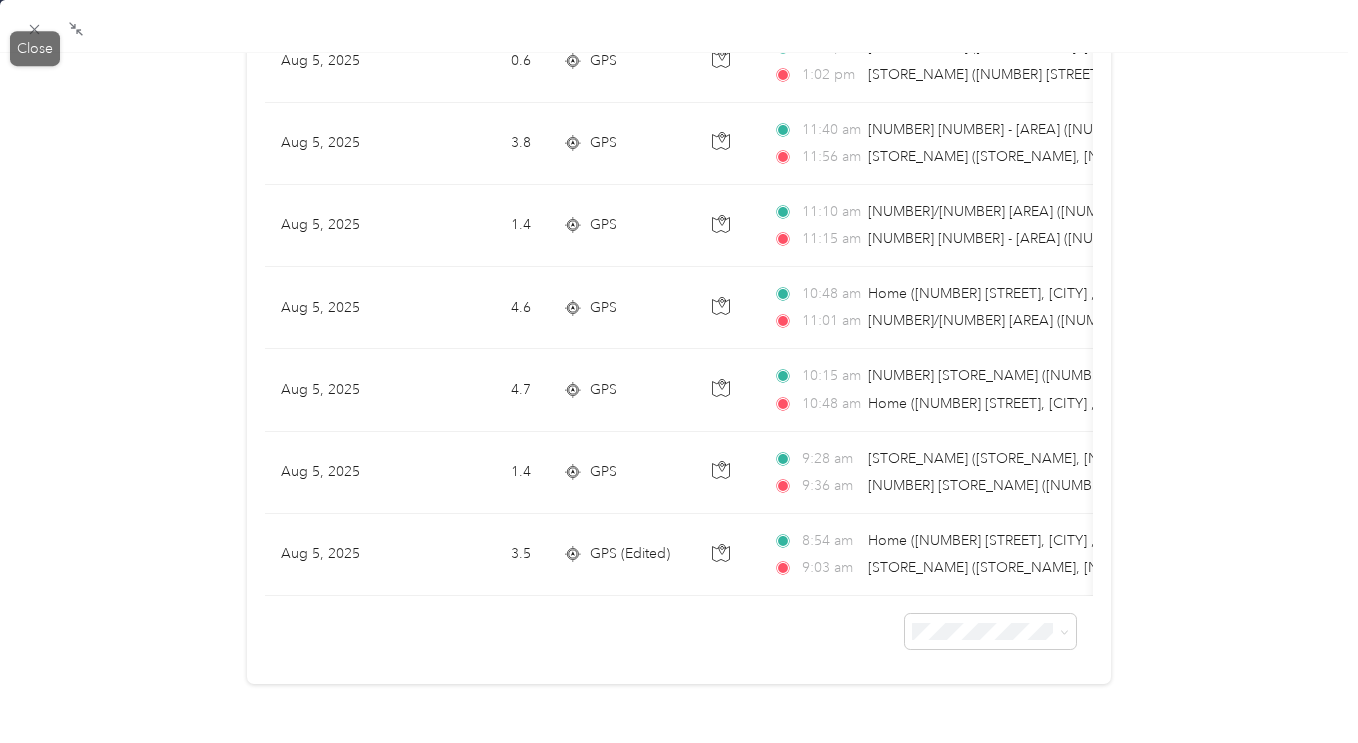 click on "Drag to resize Click to close [FIRST] [MIDDLE] [LAST] Archive Trips Expenses Reports Member info Program Commute Rates Work hours Trips Date Mileage (mi) Track Method Map Locations Mileage value Purpose               [DATE] [DISTANCE] GPS (Edited) [TIME] [STORE_NAME] ([NUMBER] [STREET], [CITY], [STATE] , [CITY], [STATE]) [TIME] [STORE_NAME] ([NUMBER] [STREET], [CITY], [STATE] , [CITY], [STATE]) $[PRICE] [COMPANY_NAME] [DATE] [DISTANCE] GPS [TIME] [RESTAURANT_NAME] ([RESTAURANT_NAME], [NUMBER] [STREET], [CITY], [STATE]  [COUNTRY] , [CITY], [STATE]) [TIME] [STORE_NAME] ([NUMBER] [STREET], [CITY], [STATE] , [CITY], [STATE]) $[PRICE] [COMPANY_NAME] [DATE] [DISTANCE] GPS (Edited) [TIME] [STORE_NAME] ([STORE_NAME], [NUMBER] [STREET], [CITY], [STATE]  [COUNTRY] , [CITY], [STATE]) [TIME] [RESTAURANT_NAME] ([RESTAURANT_NAME], [NUMBER] [STREET], [CITY], [STATE]  [COUNTRY] , [CITY], [STATE]) $[PRICE] [COMPANY_NAME] [DATE] [DISTANCE] GPS (Edited) [TIME] [TIME] $[PRICE] [COMPANY_NAME] [DATE] [DISTANCE] $[PRICE]" at bounding box center [674, 743] 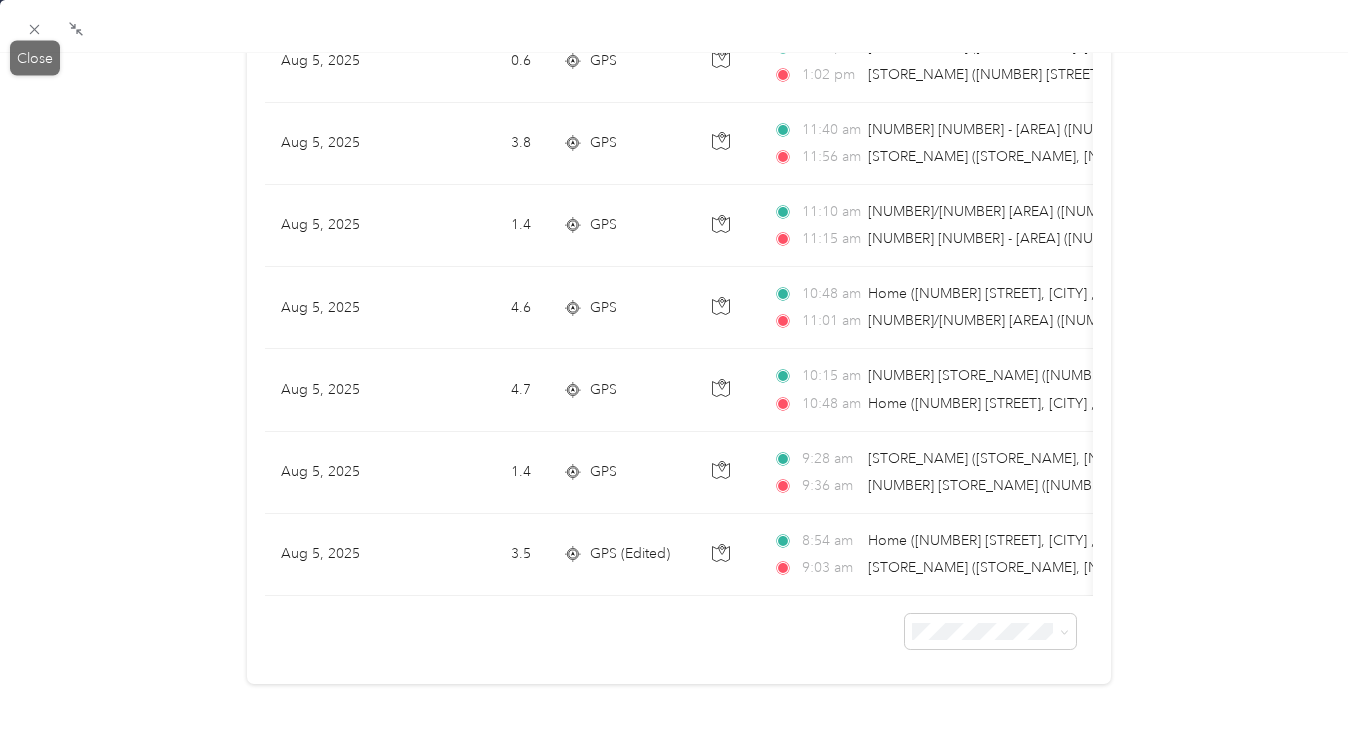 click 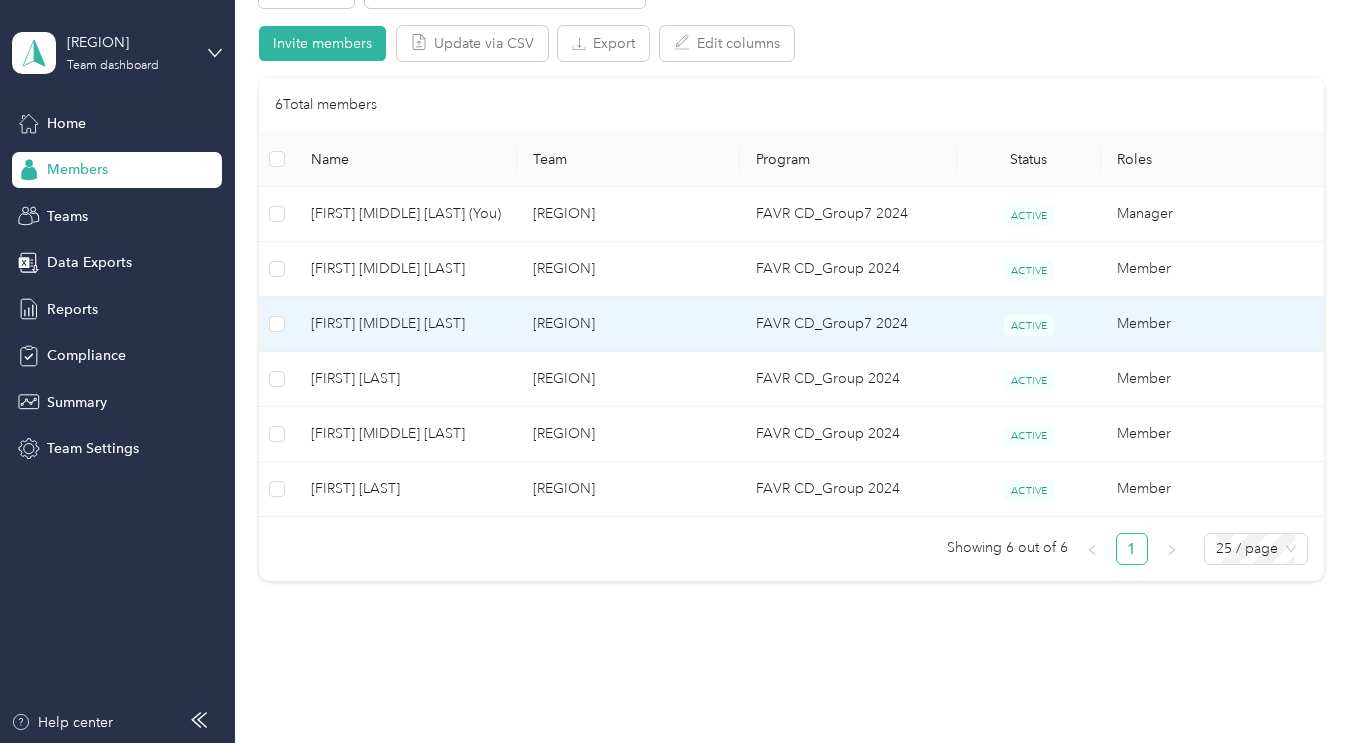 scroll, scrollTop: 271, scrollLeft: 0, axis: vertical 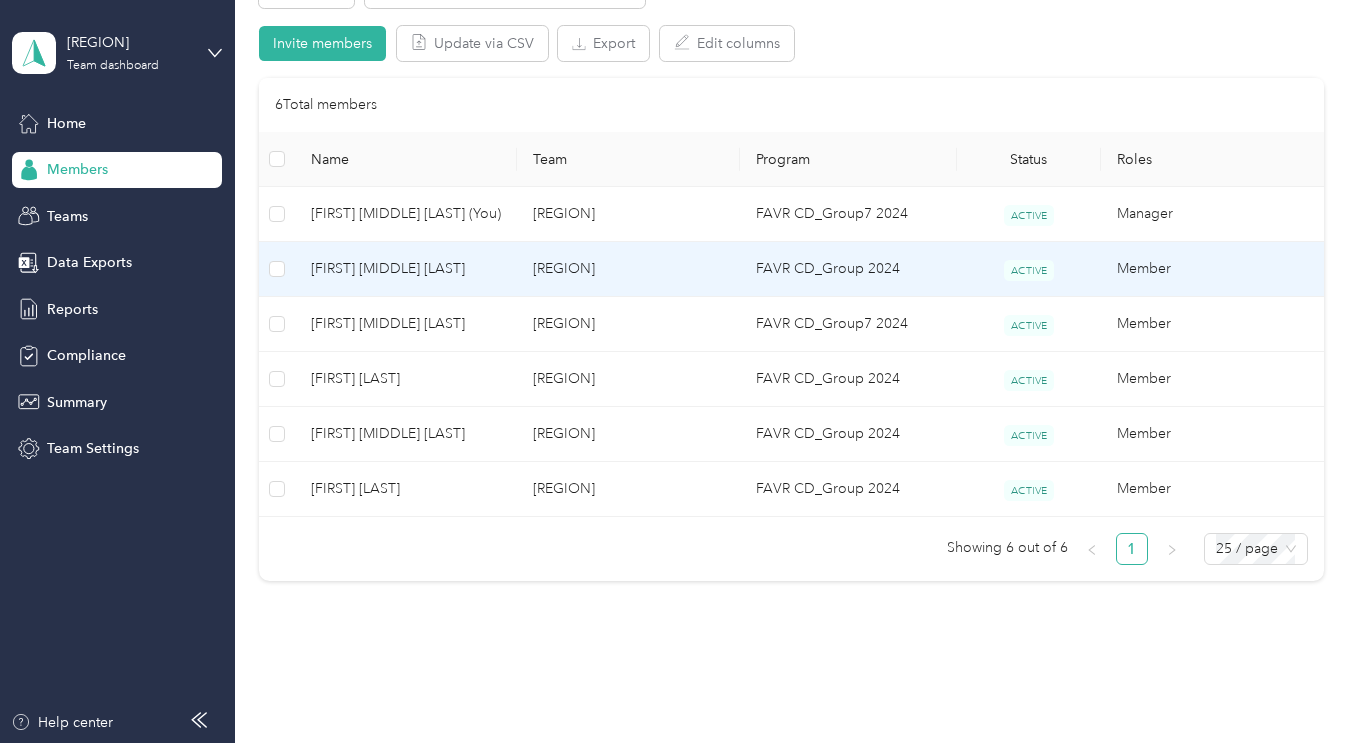 click on "[FIRST] [MIDDLE] [LAST]" at bounding box center (406, 269) 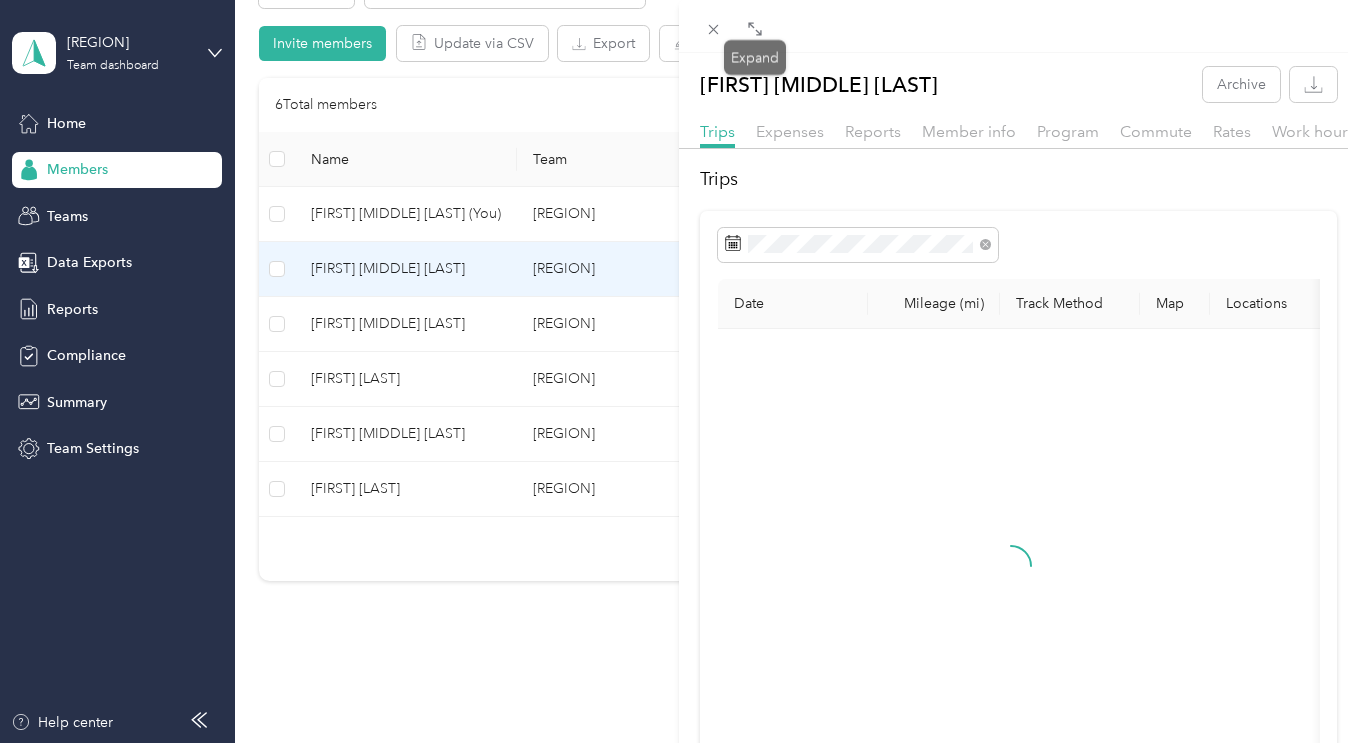 click 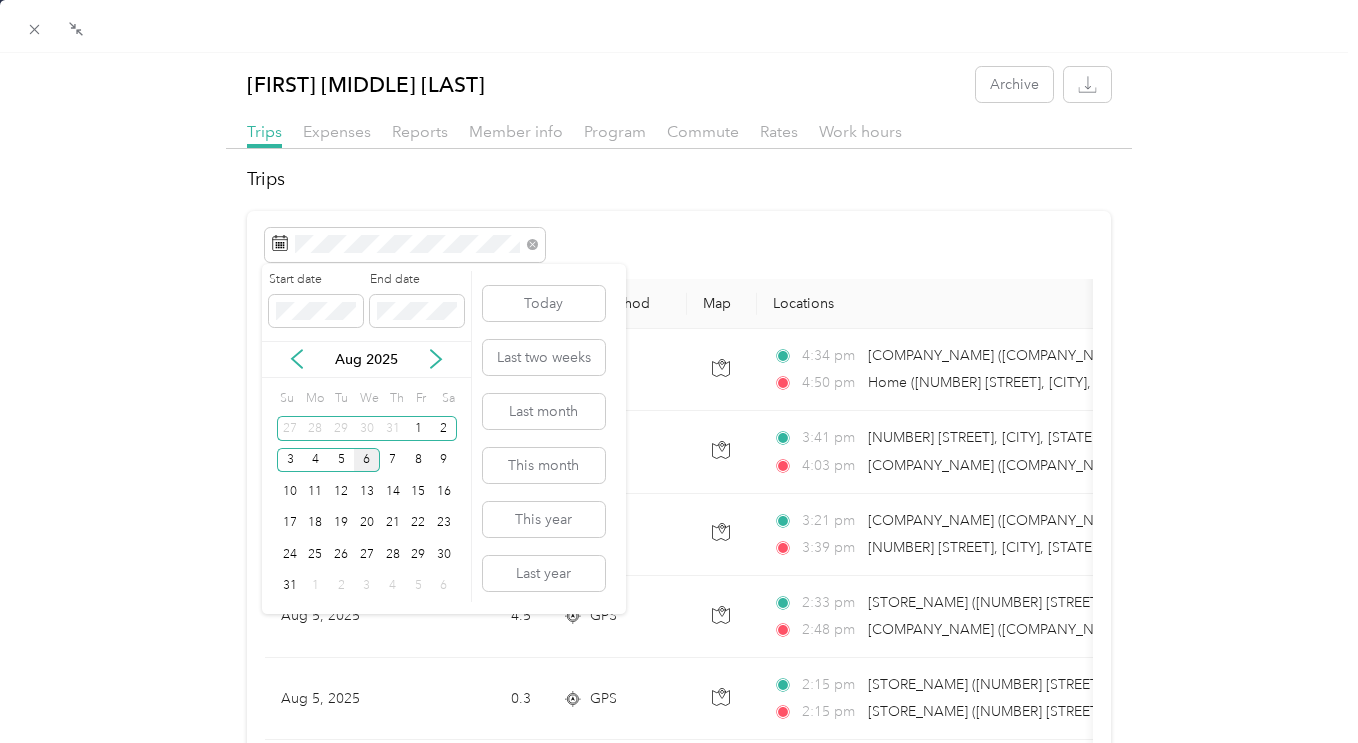 click on "5" at bounding box center [341, 460] 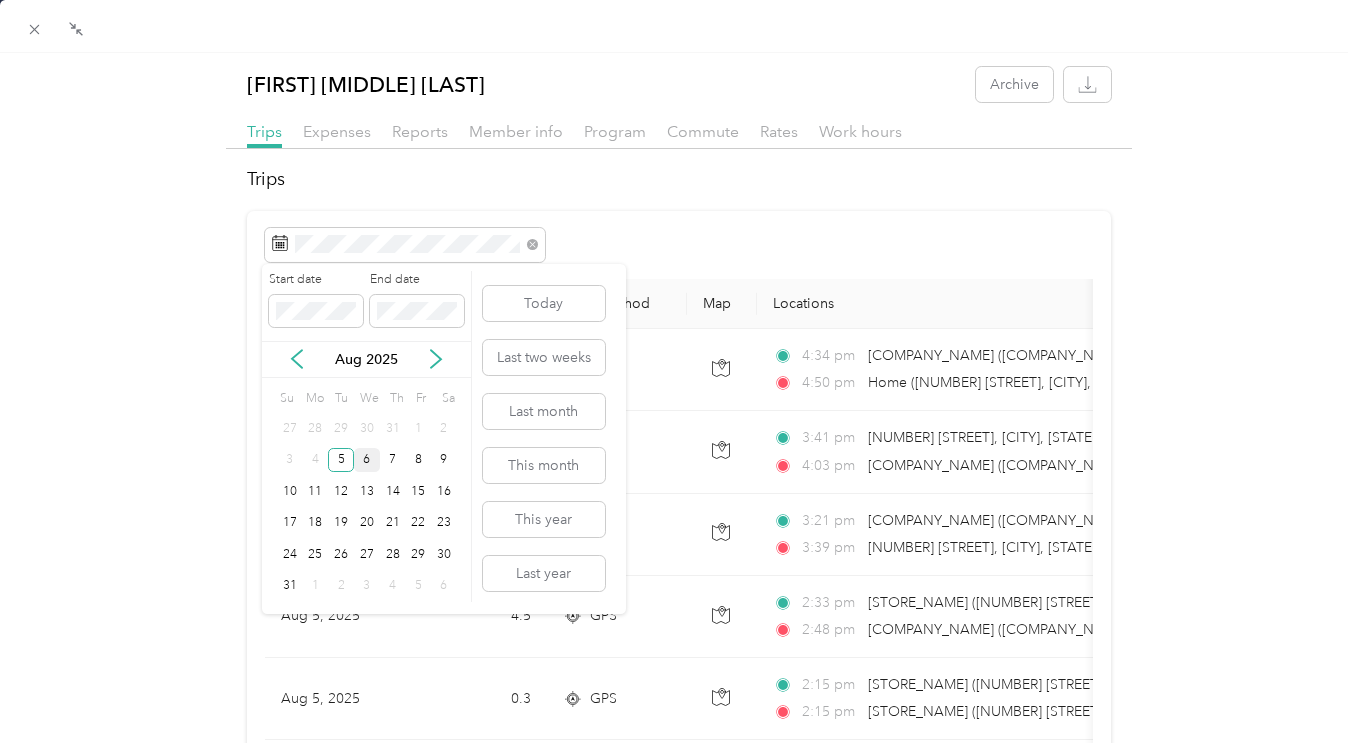 click on "5" at bounding box center (341, 460) 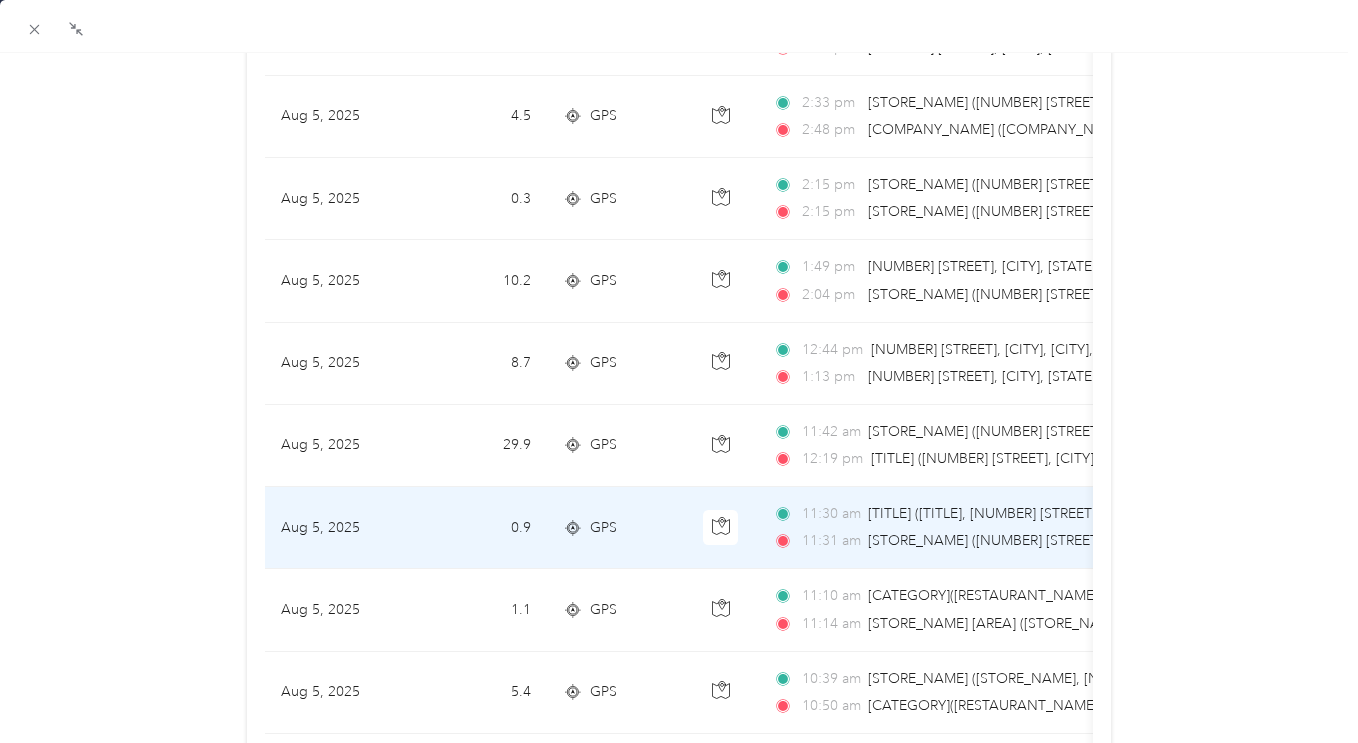 scroll, scrollTop: 900, scrollLeft: 0, axis: vertical 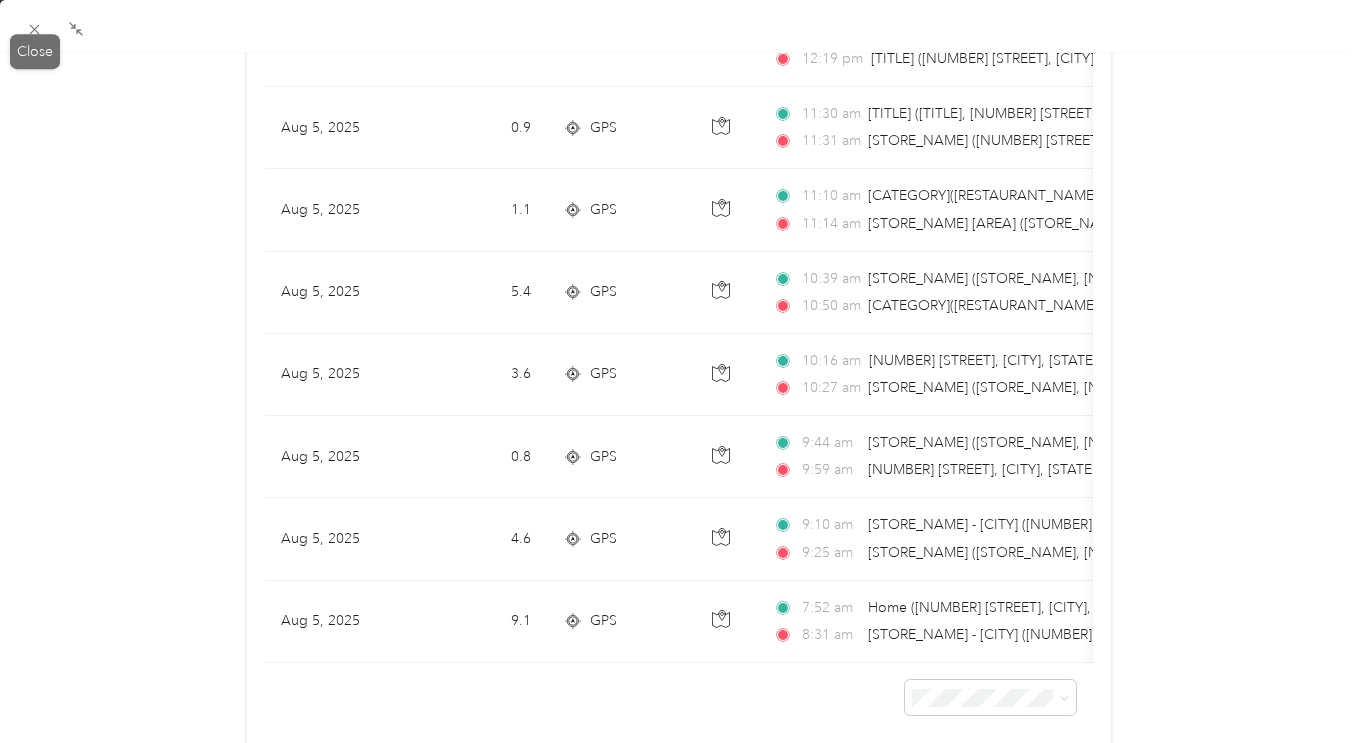 click 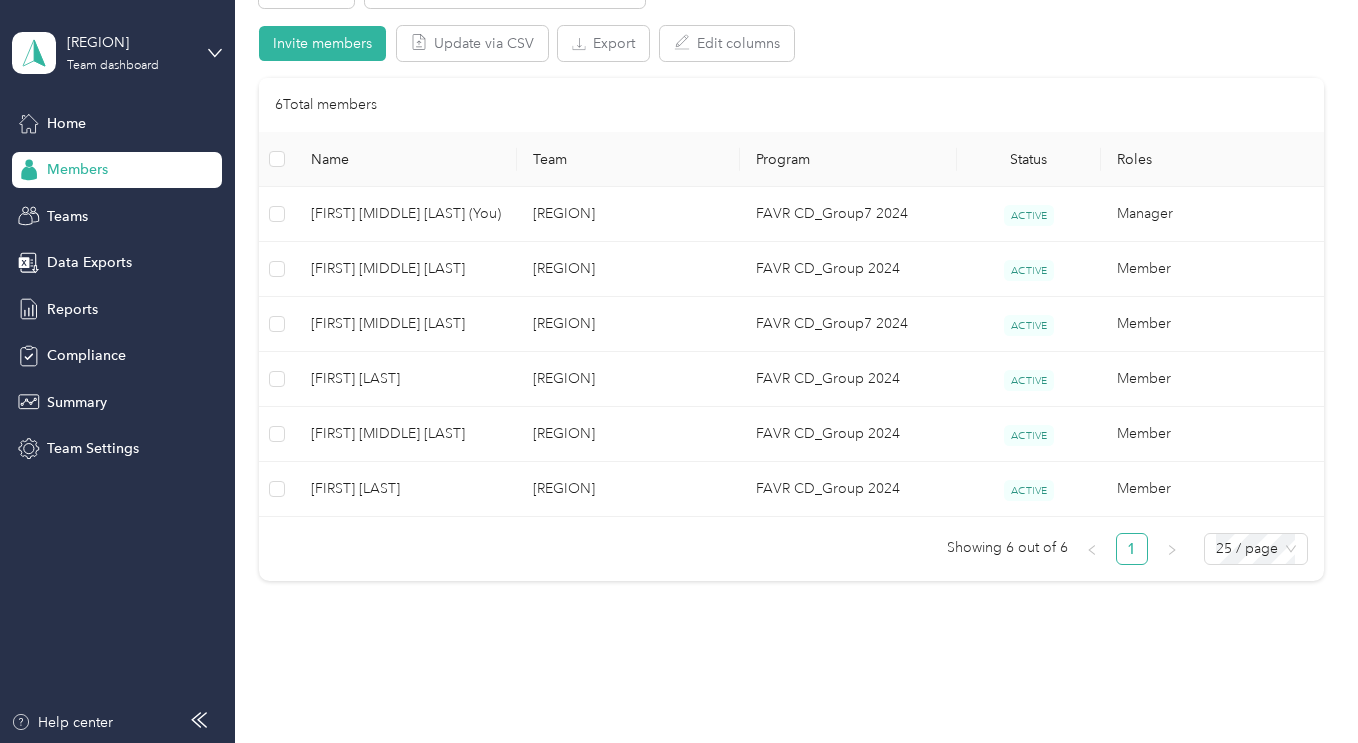 scroll, scrollTop: 271, scrollLeft: 0, axis: vertical 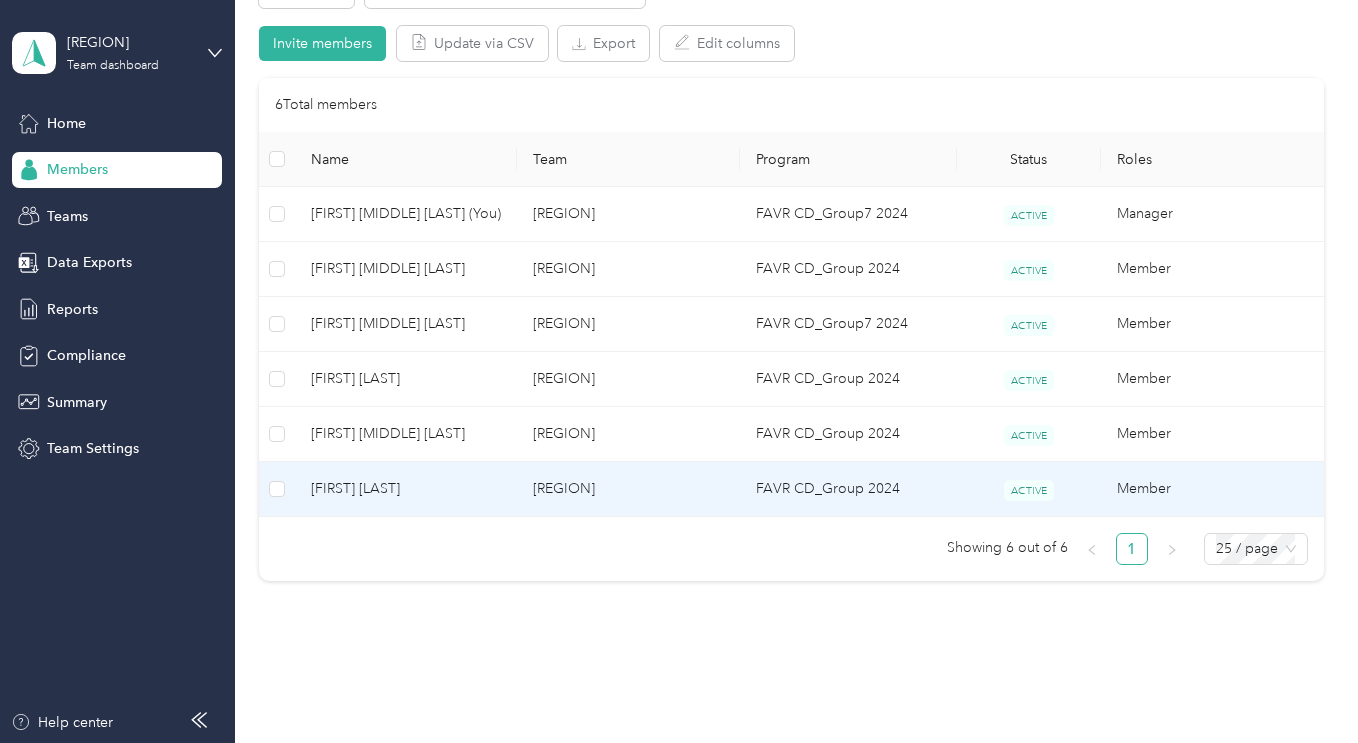 click on "[FIRST] [LAST]" at bounding box center (406, 489) 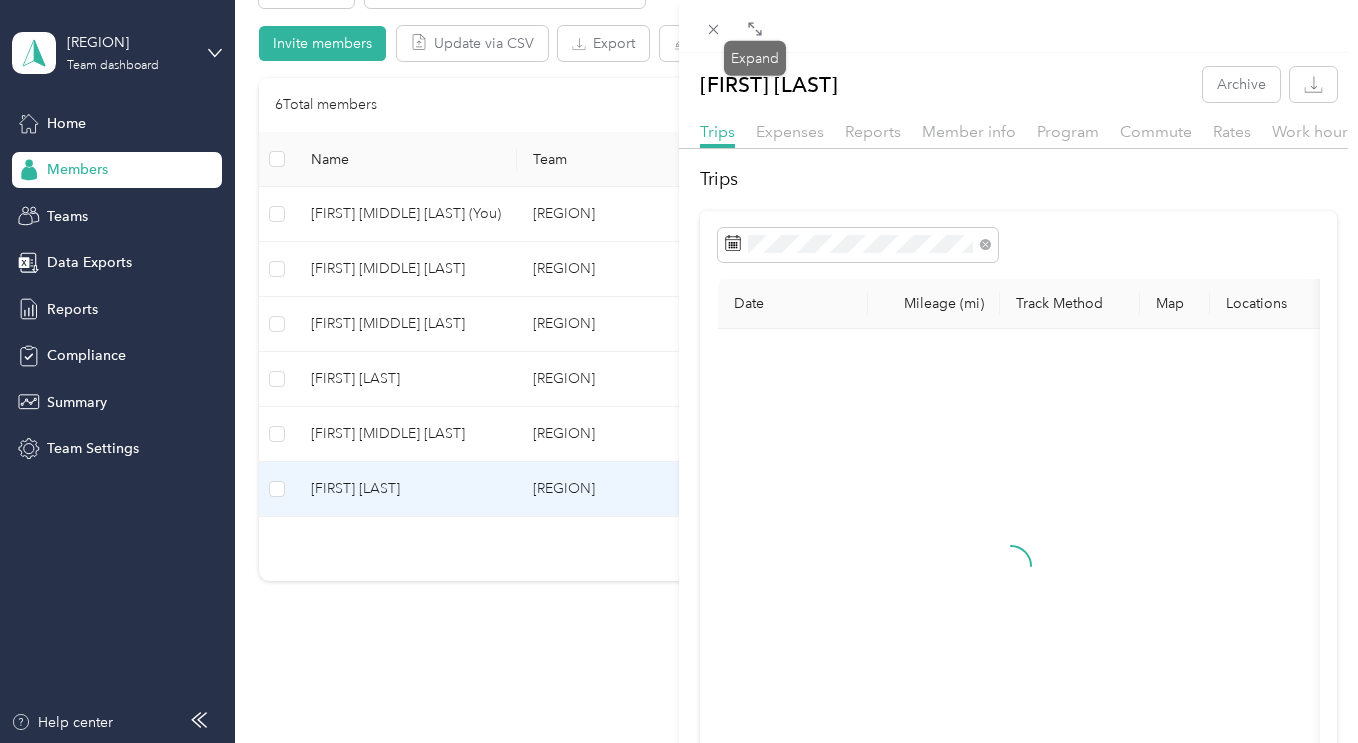 click at bounding box center [755, 28] 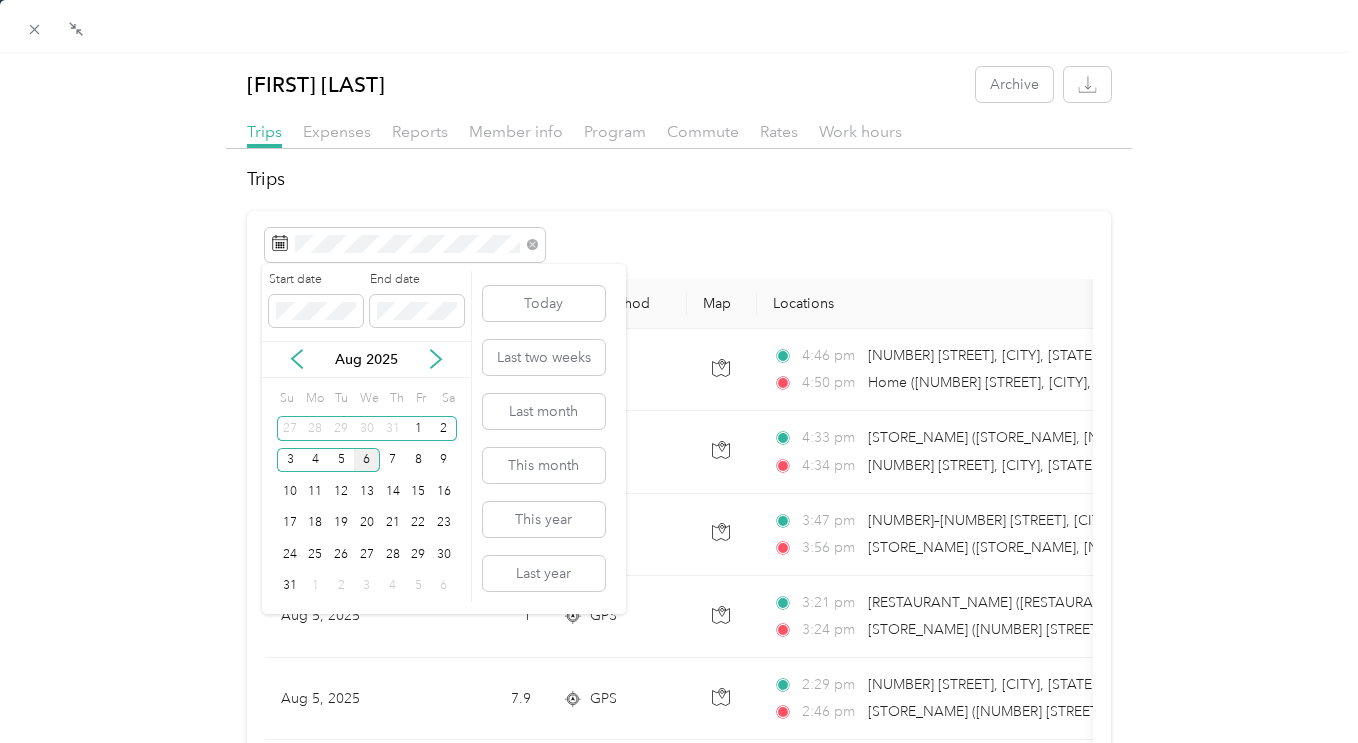 click on "5" at bounding box center [341, 460] 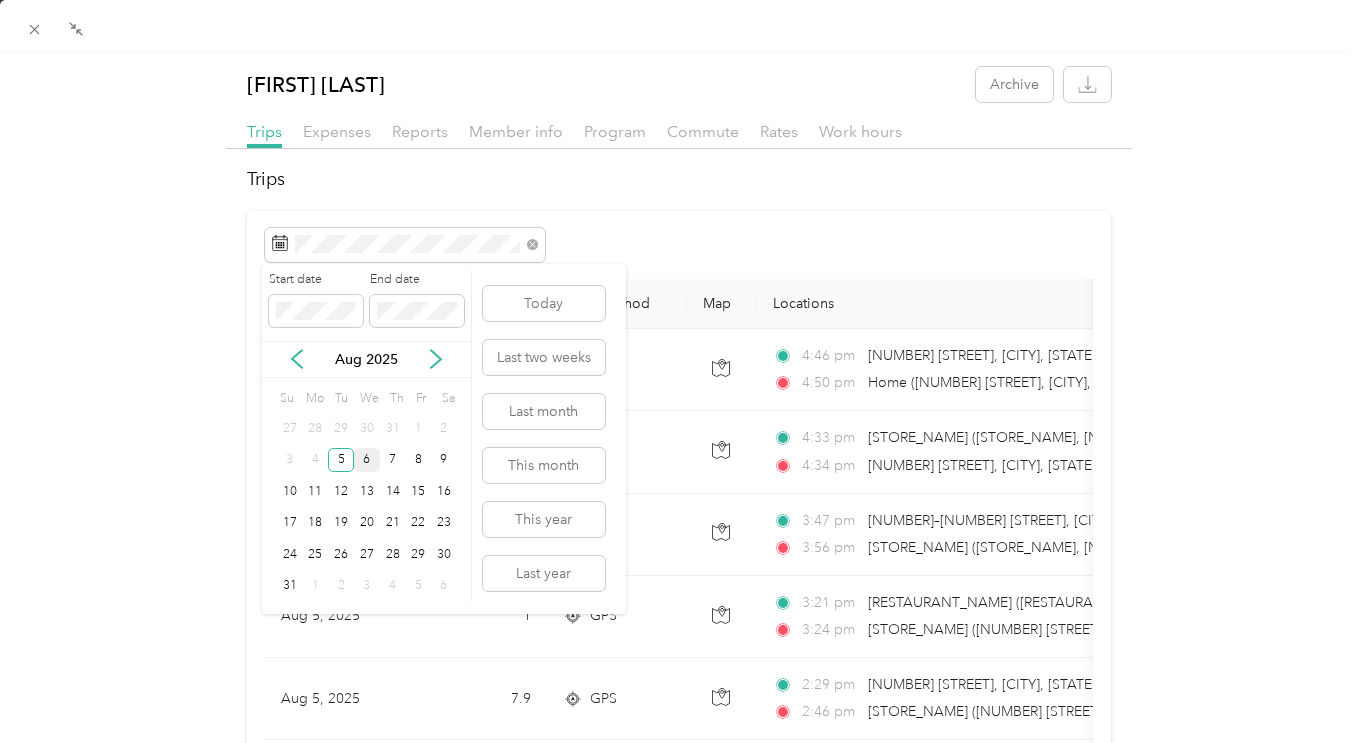 click on "5" at bounding box center [341, 460] 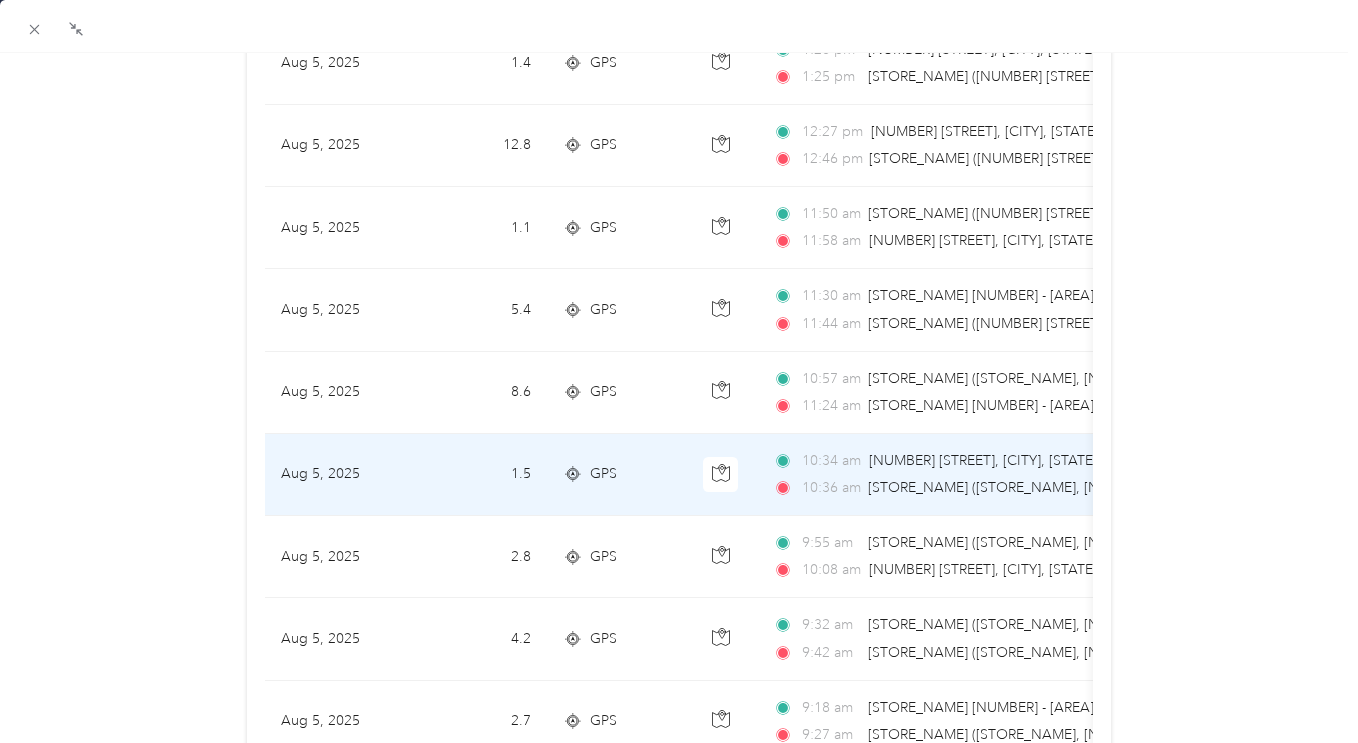 scroll, scrollTop: 1078, scrollLeft: 0, axis: vertical 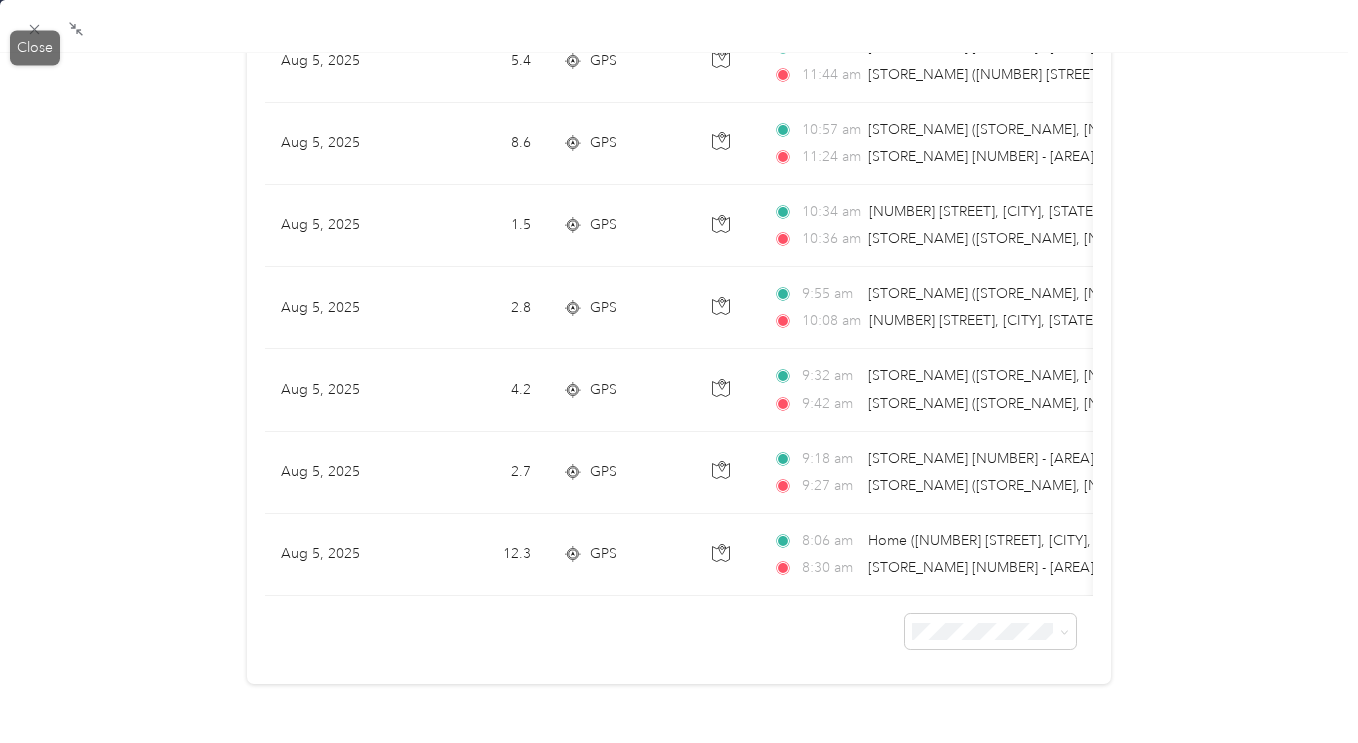 click 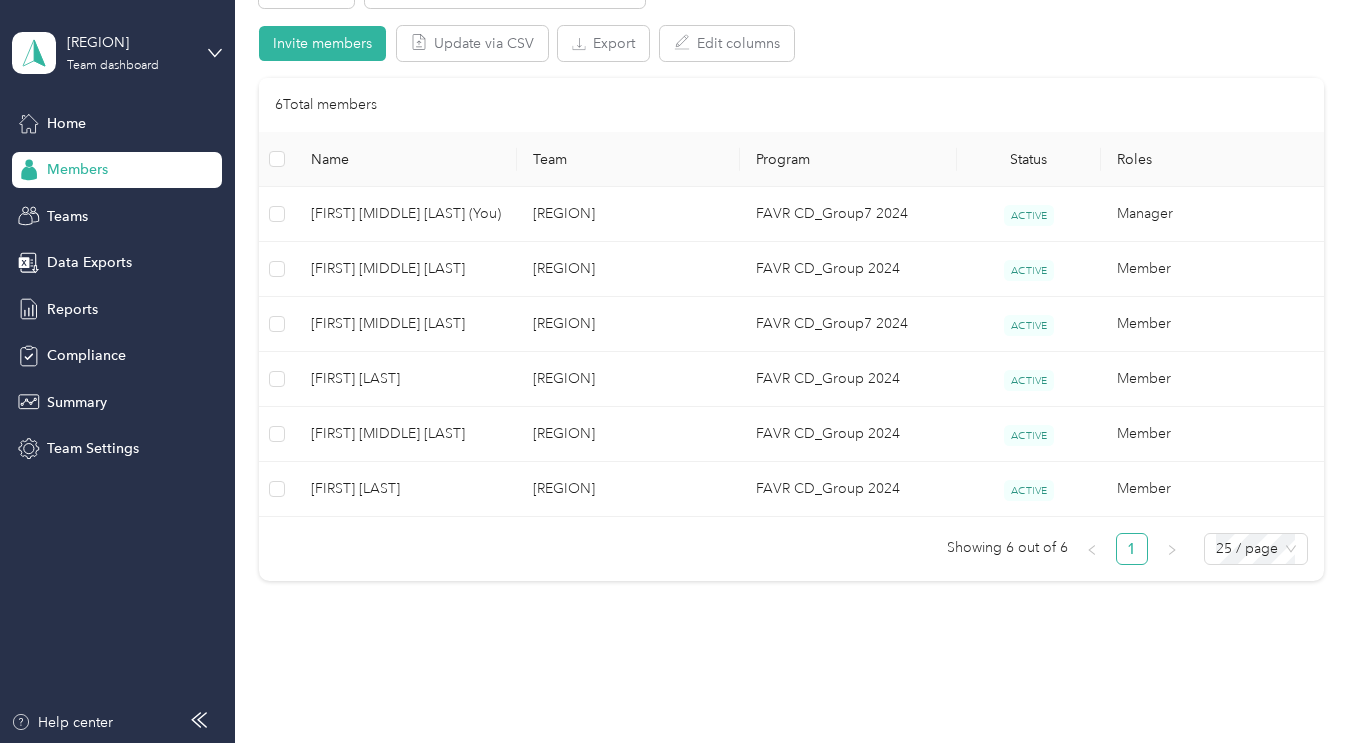 scroll, scrollTop: 271, scrollLeft: 0, axis: vertical 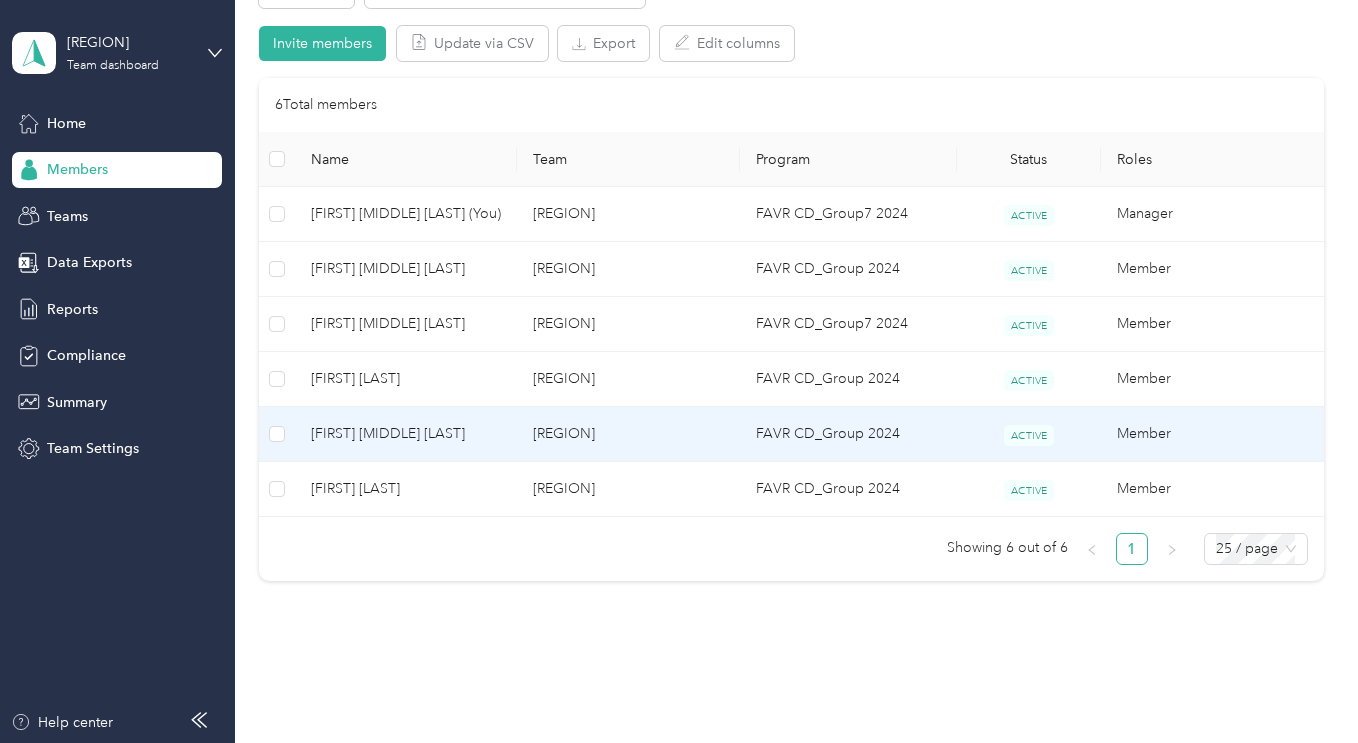 click on "[FIRST] [MIDDLE] [LAST]" at bounding box center [406, 434] 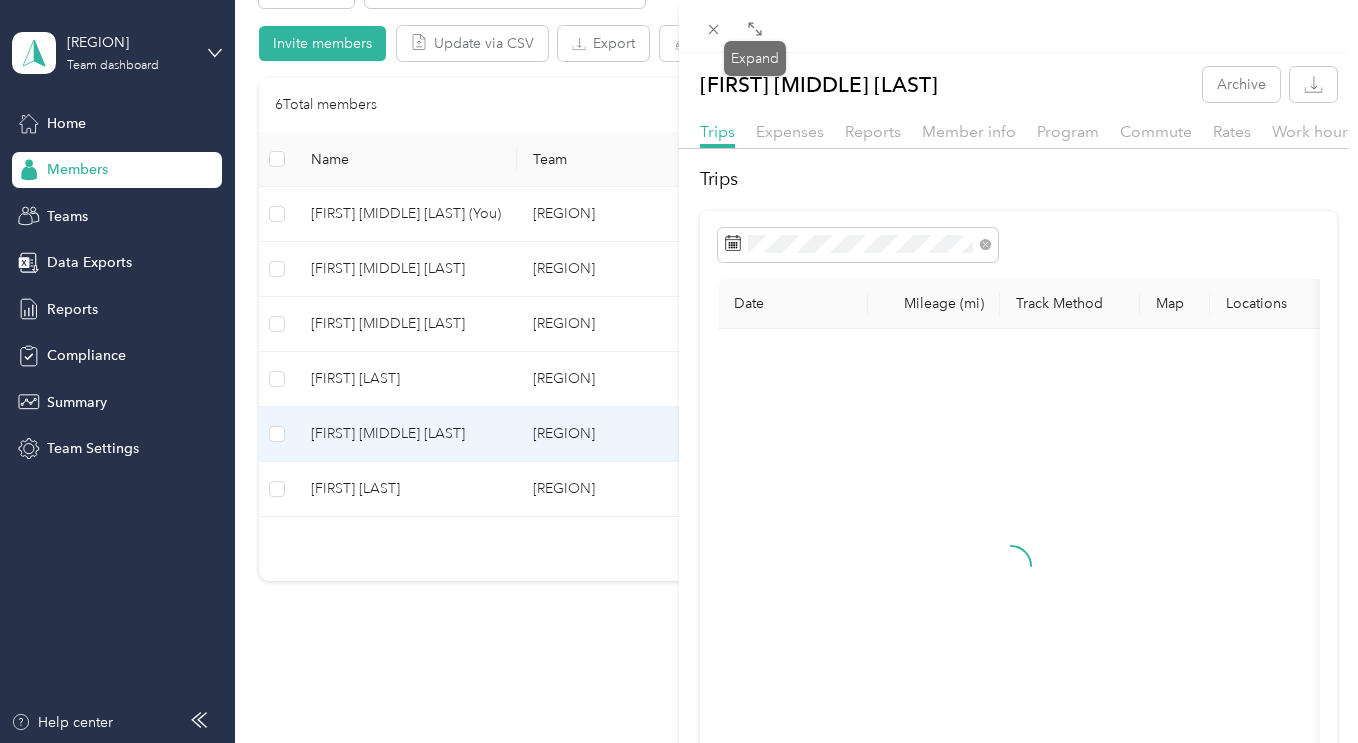 click 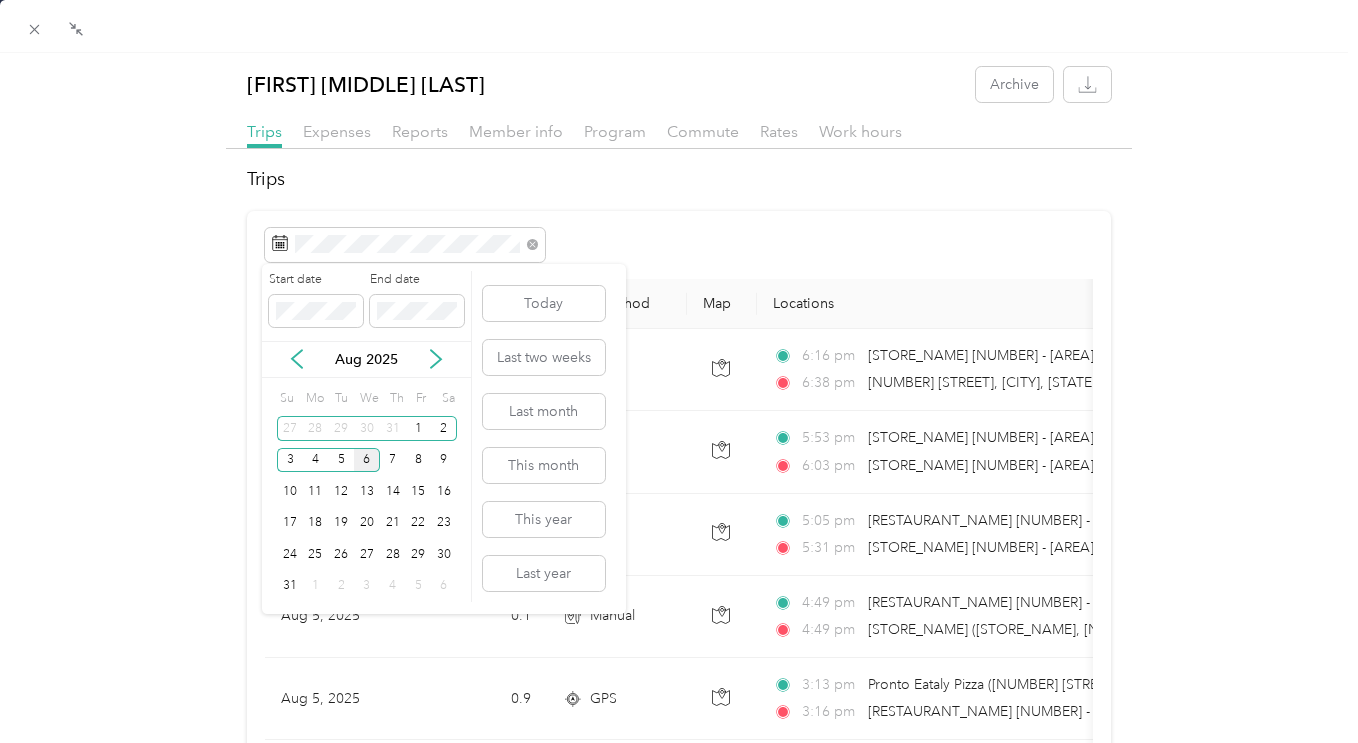 click on "5" at bounding box center (341, 460) 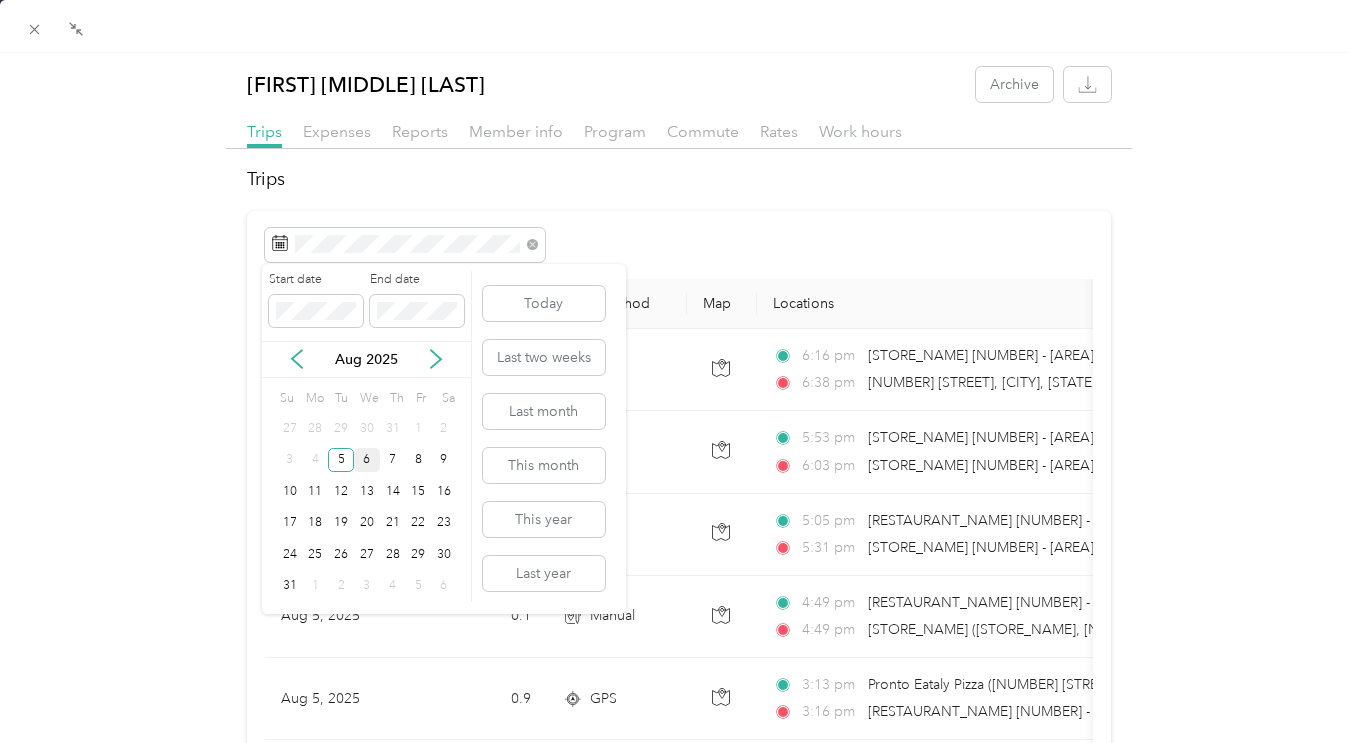 click on "5" at bounding box center (341, 460) 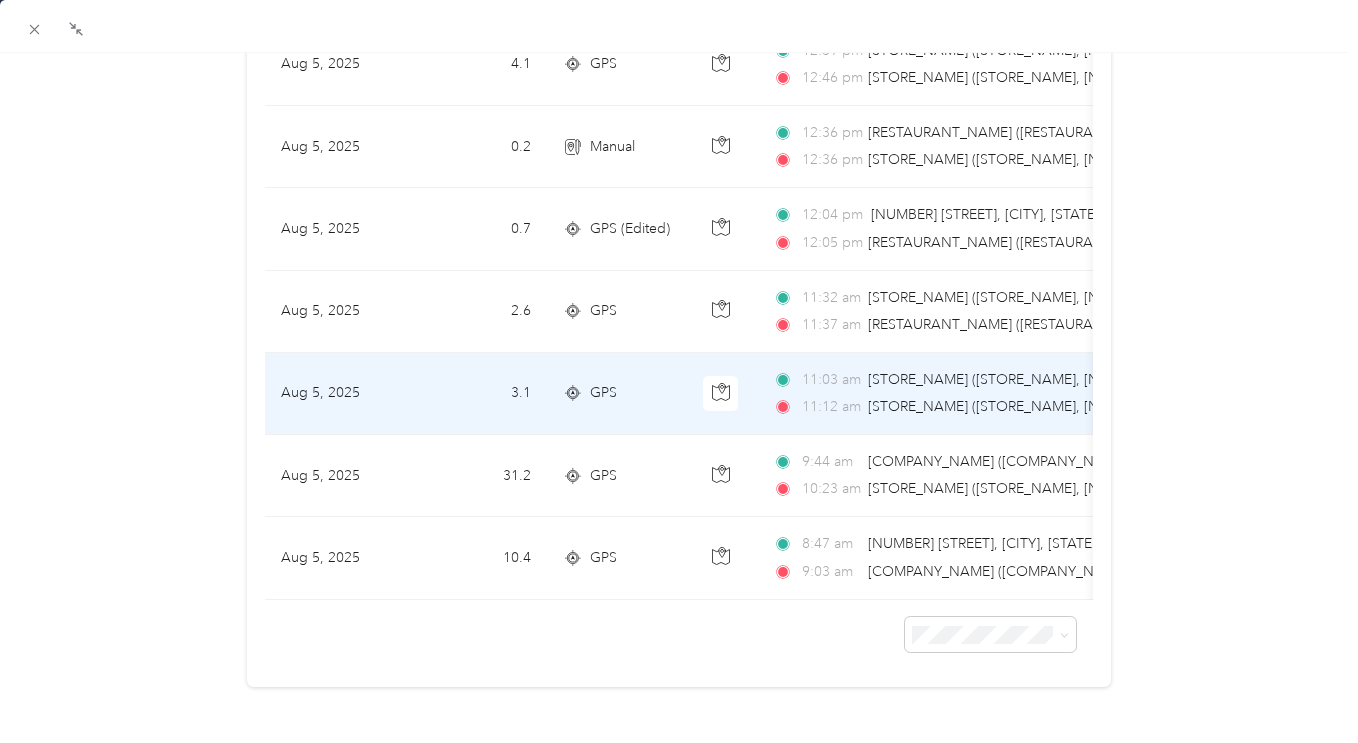 scroll, scrollTop: 914, scrollLeft: 0, axis: vertical 